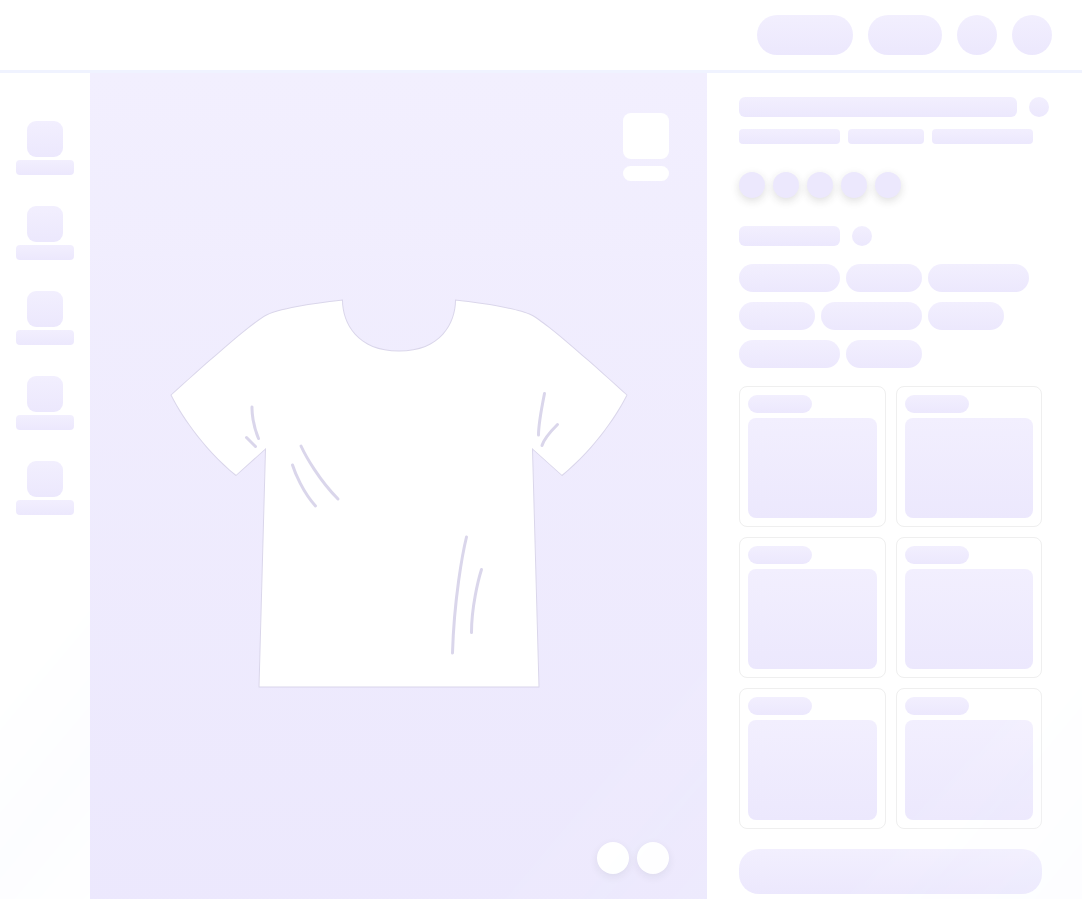 scroll, scrollTop: 0, scrollLeft: 0, axis: both 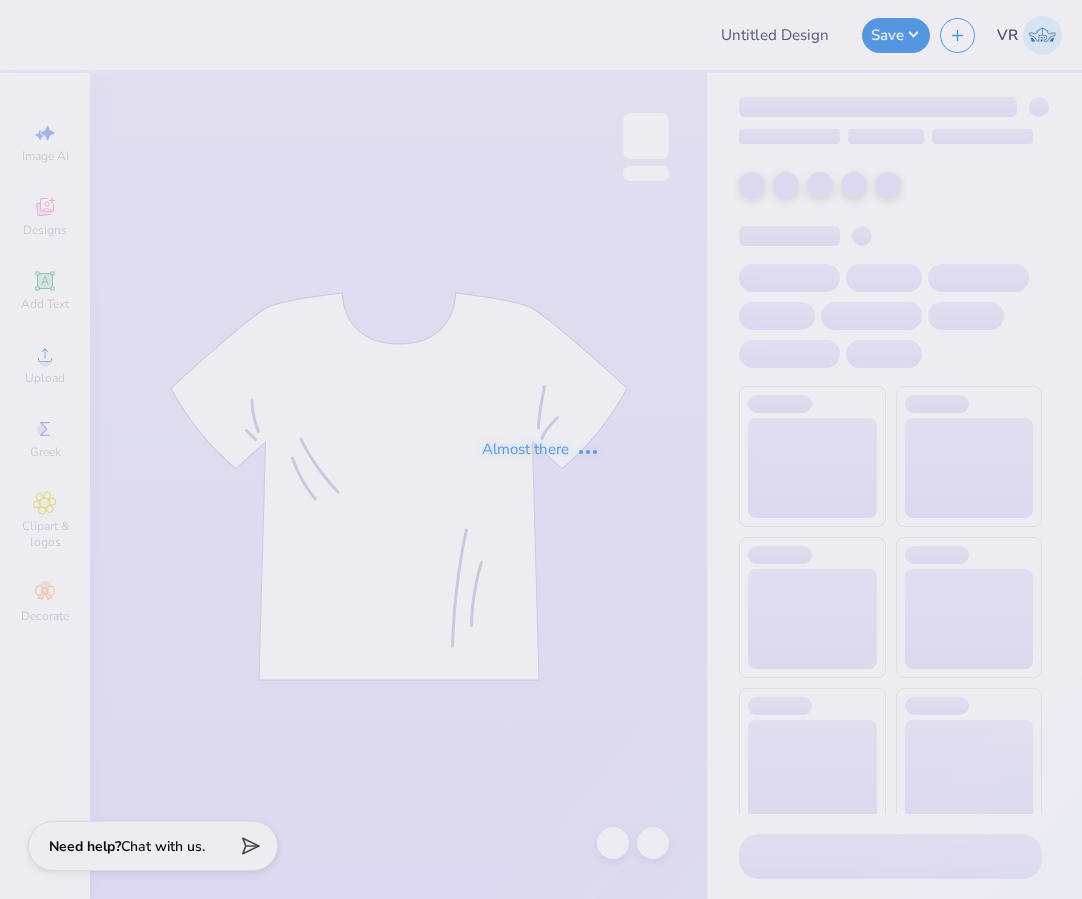 type on "Alpha Sigma Alpha Kettering Uni Fall Merch" 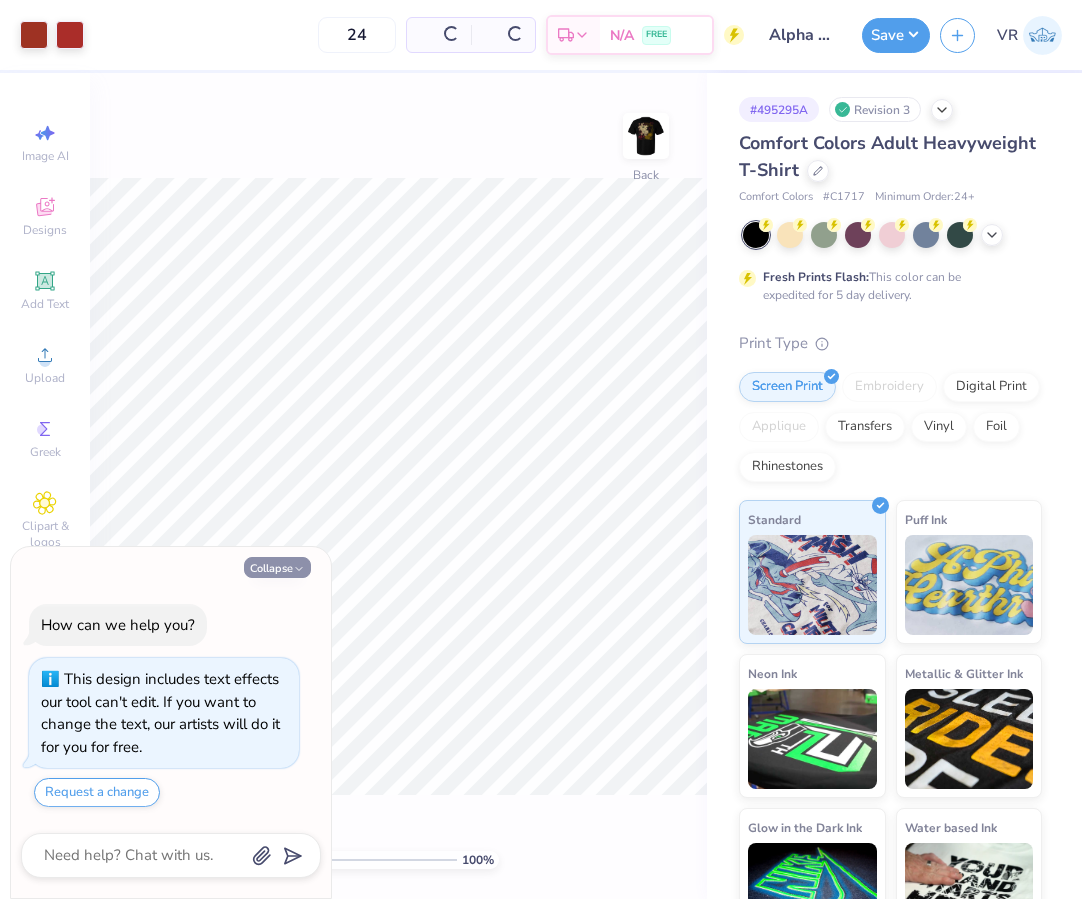 click on "Collapse" at bounding box center [277, 567] 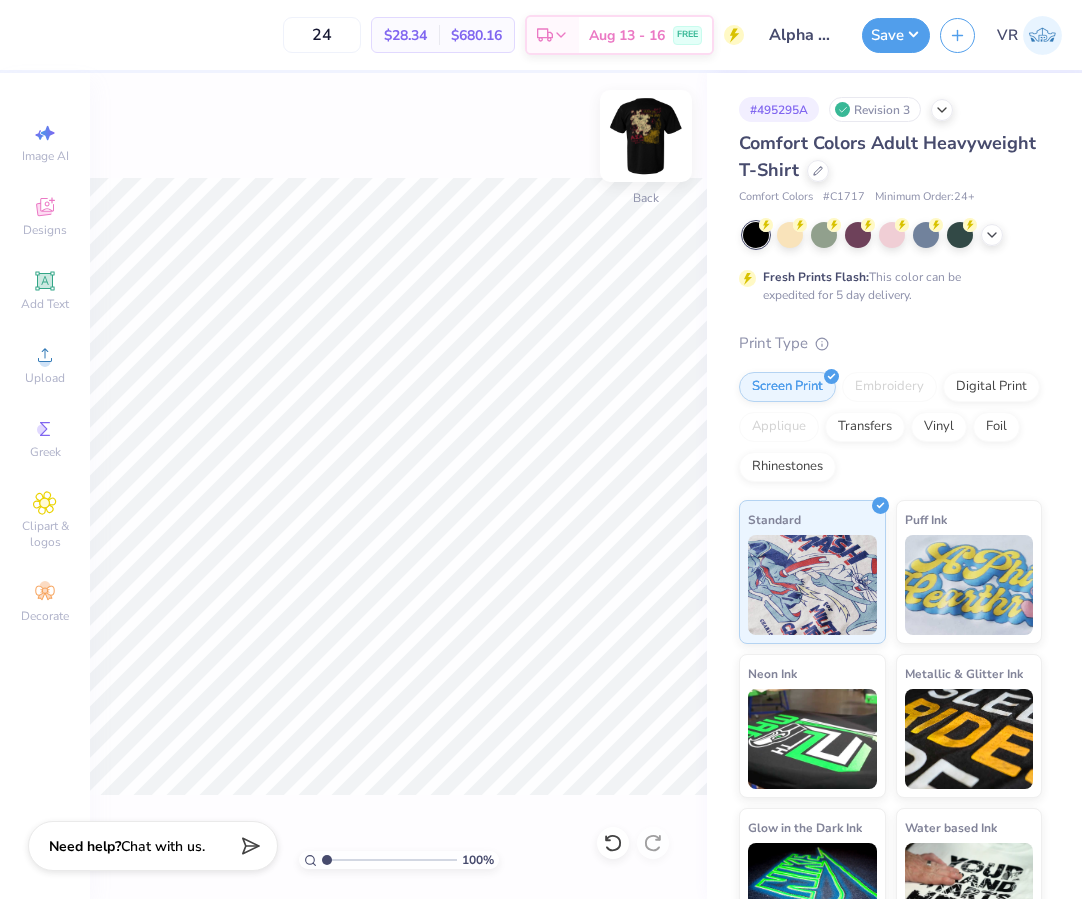 click at bounding box center [646, 136] 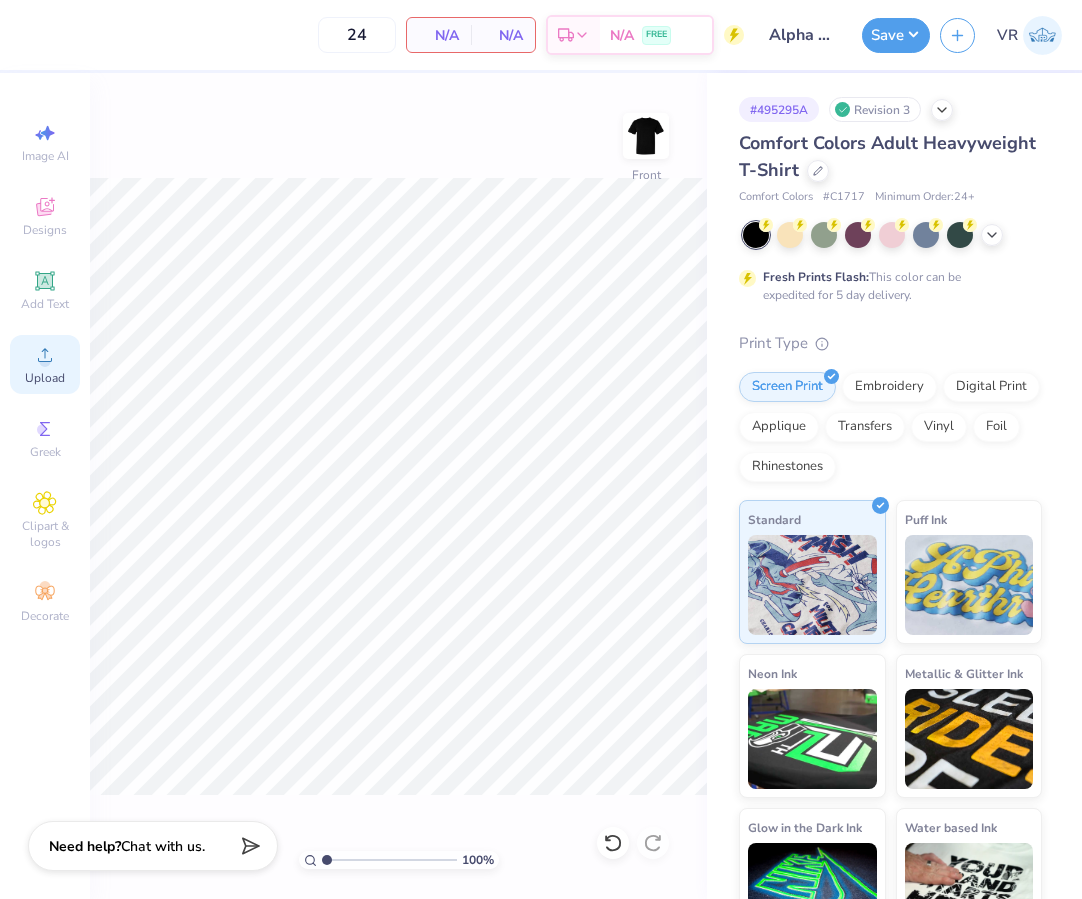 click 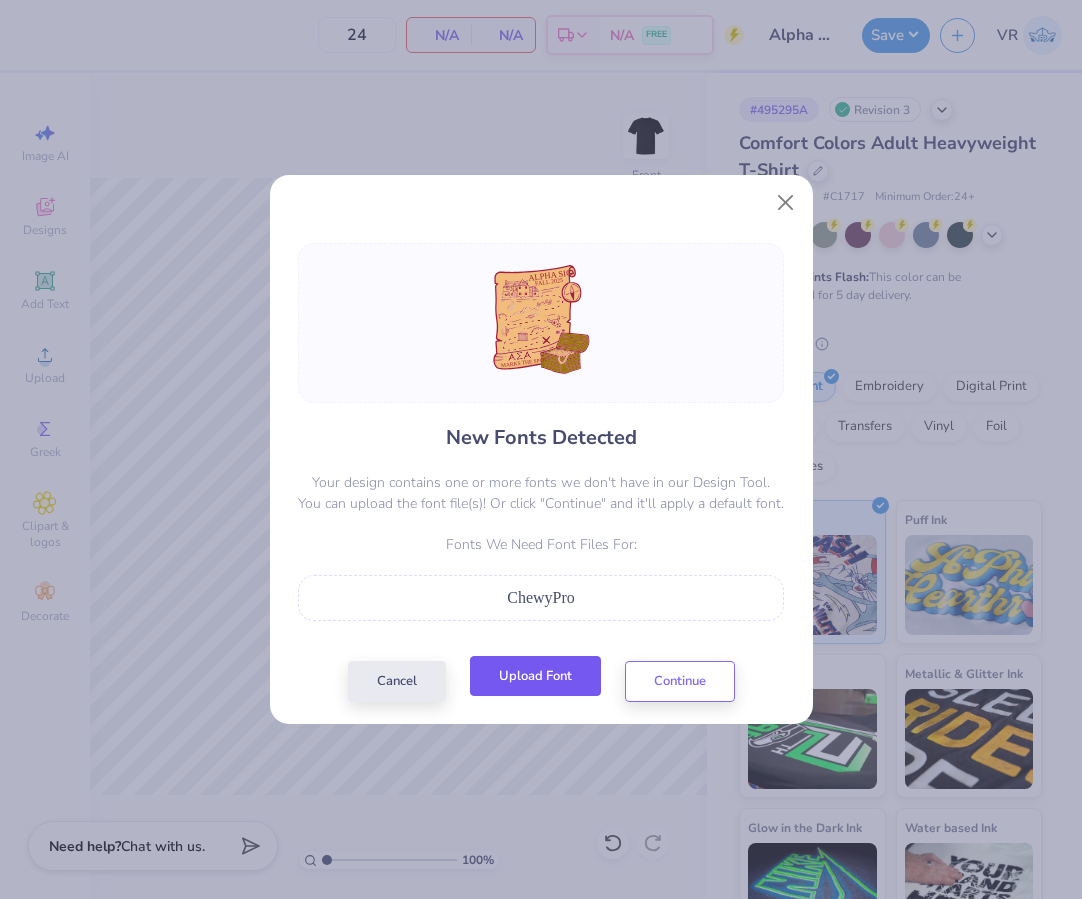 click on "Upload Font" at bounding box center [535, 676] 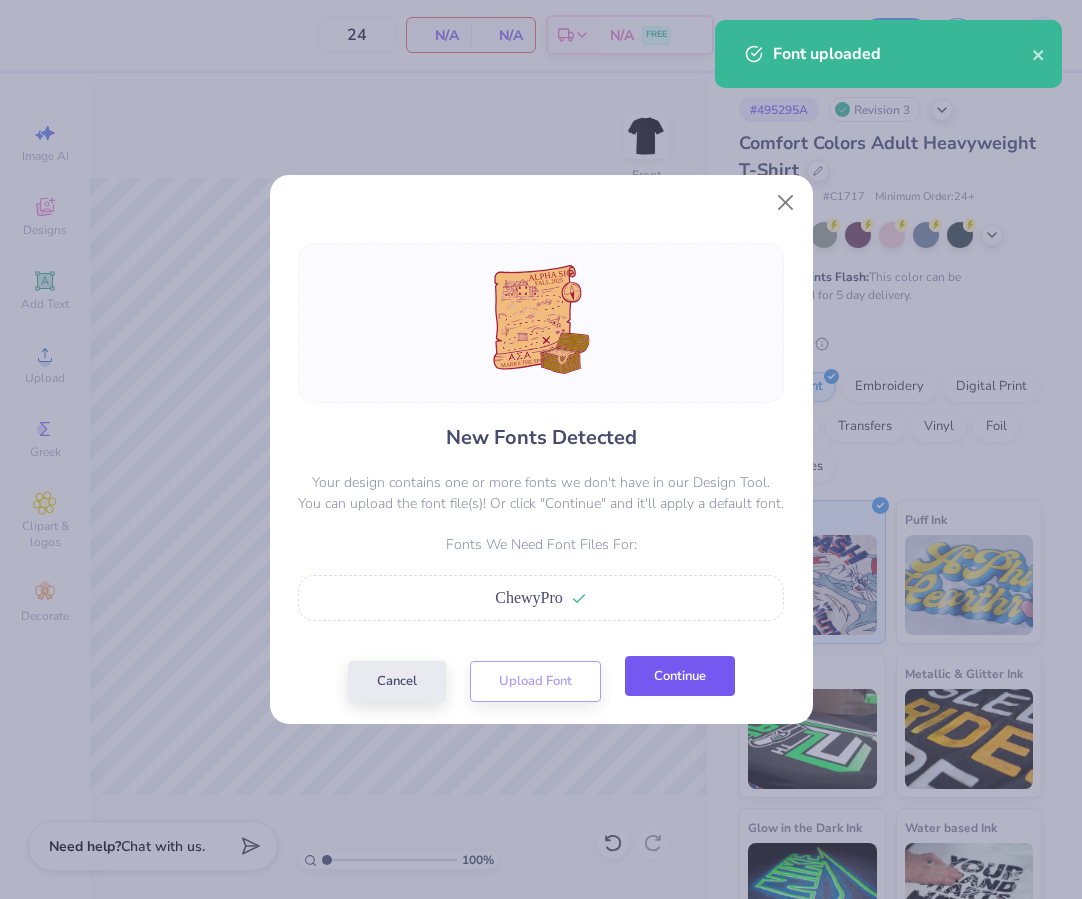 click on "Continue" at bounding box center [680, 676] 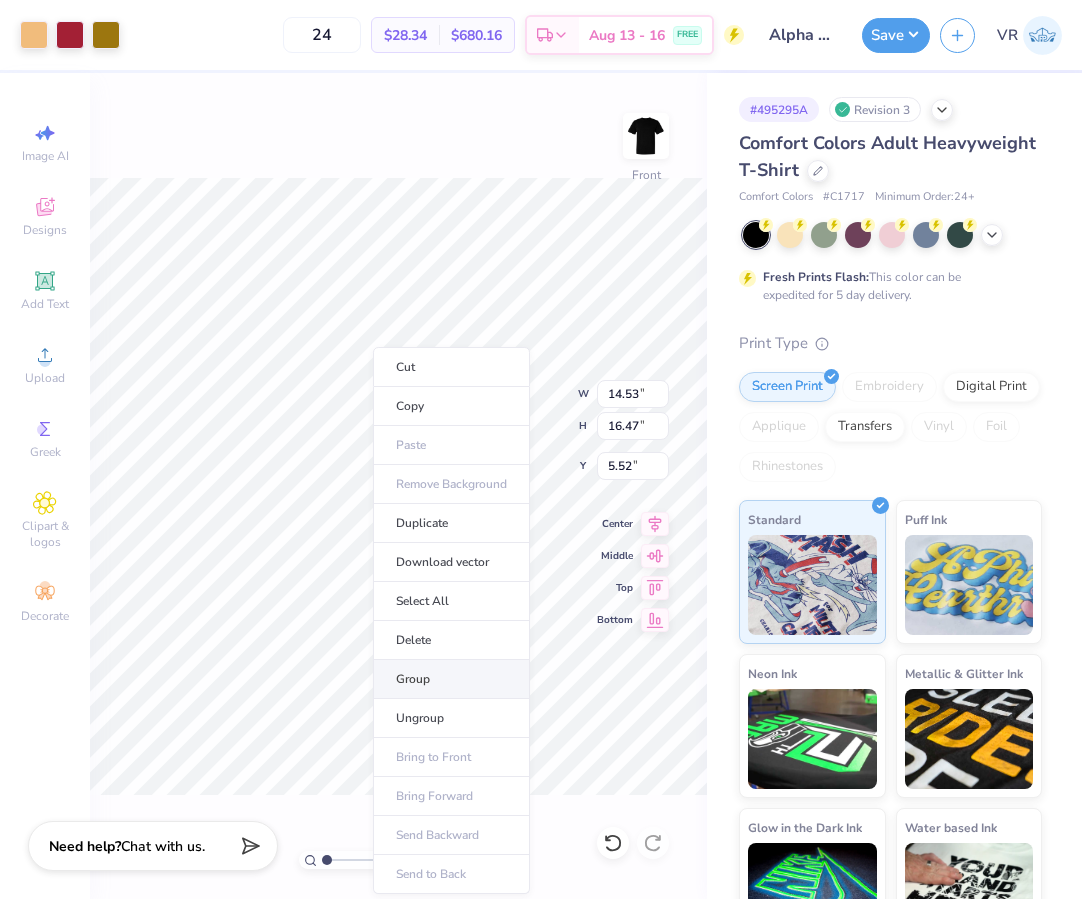 click on "Group" at bounding box center [451, 679] 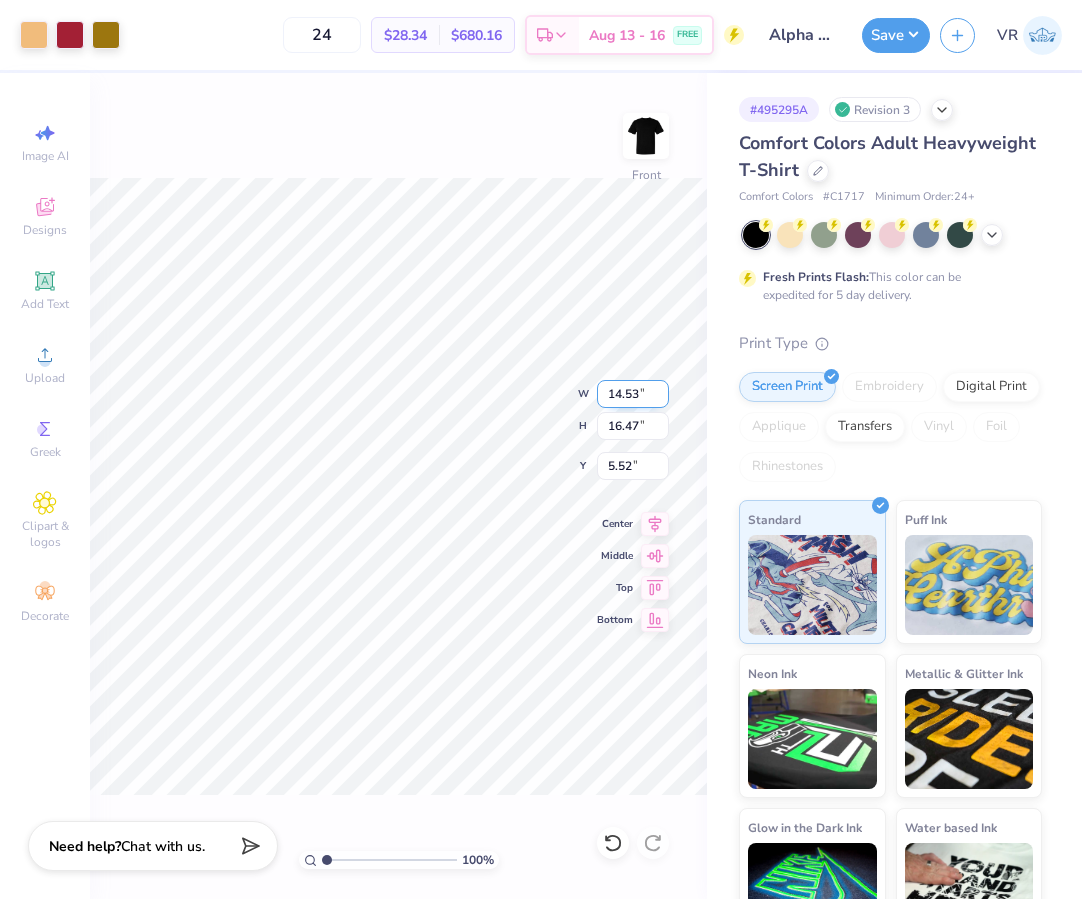 click on "14.53" at bounding box center [633, 394] 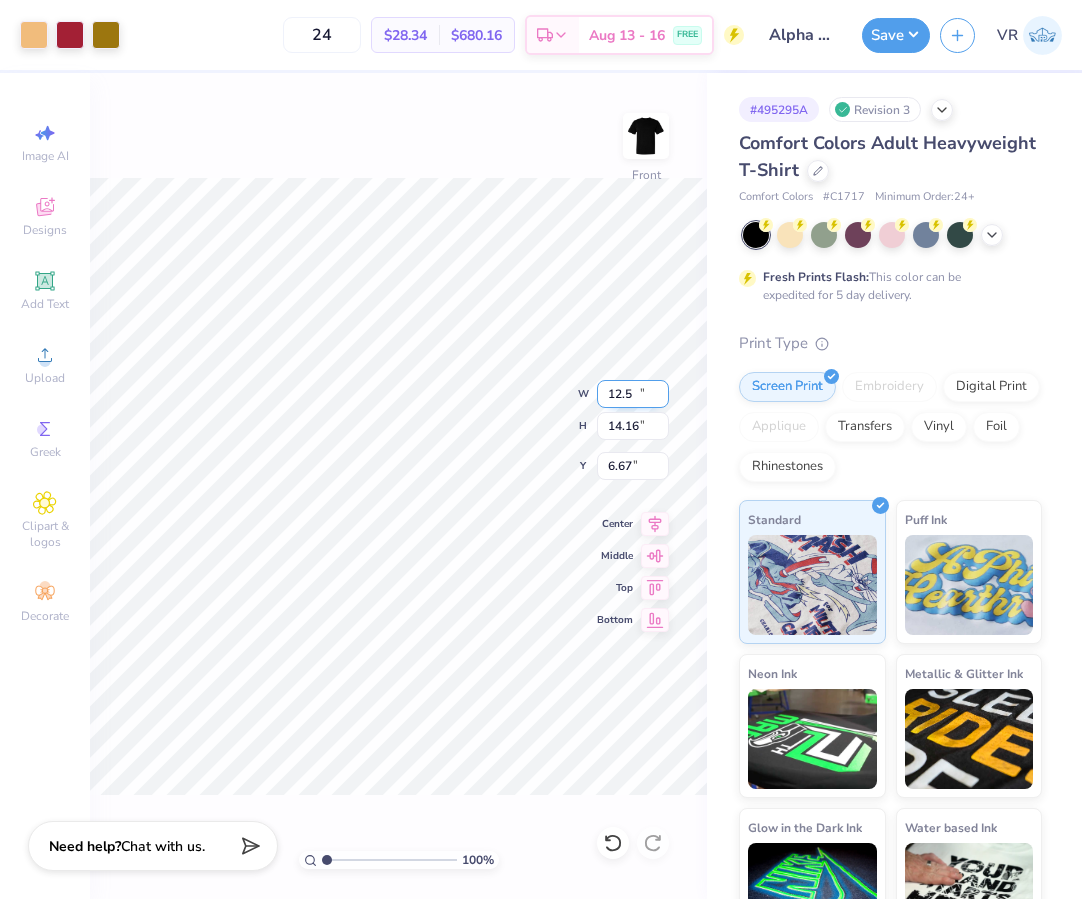 type on "12.50" 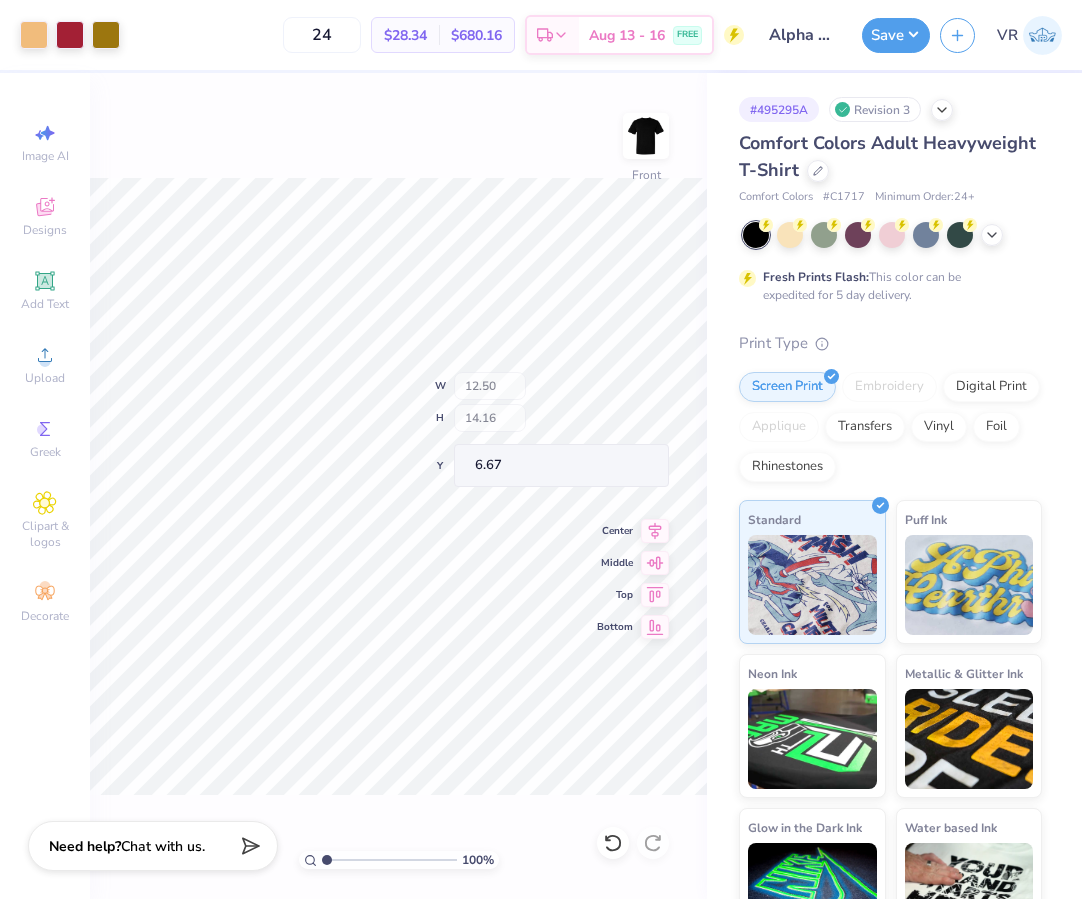 type on "3.00" 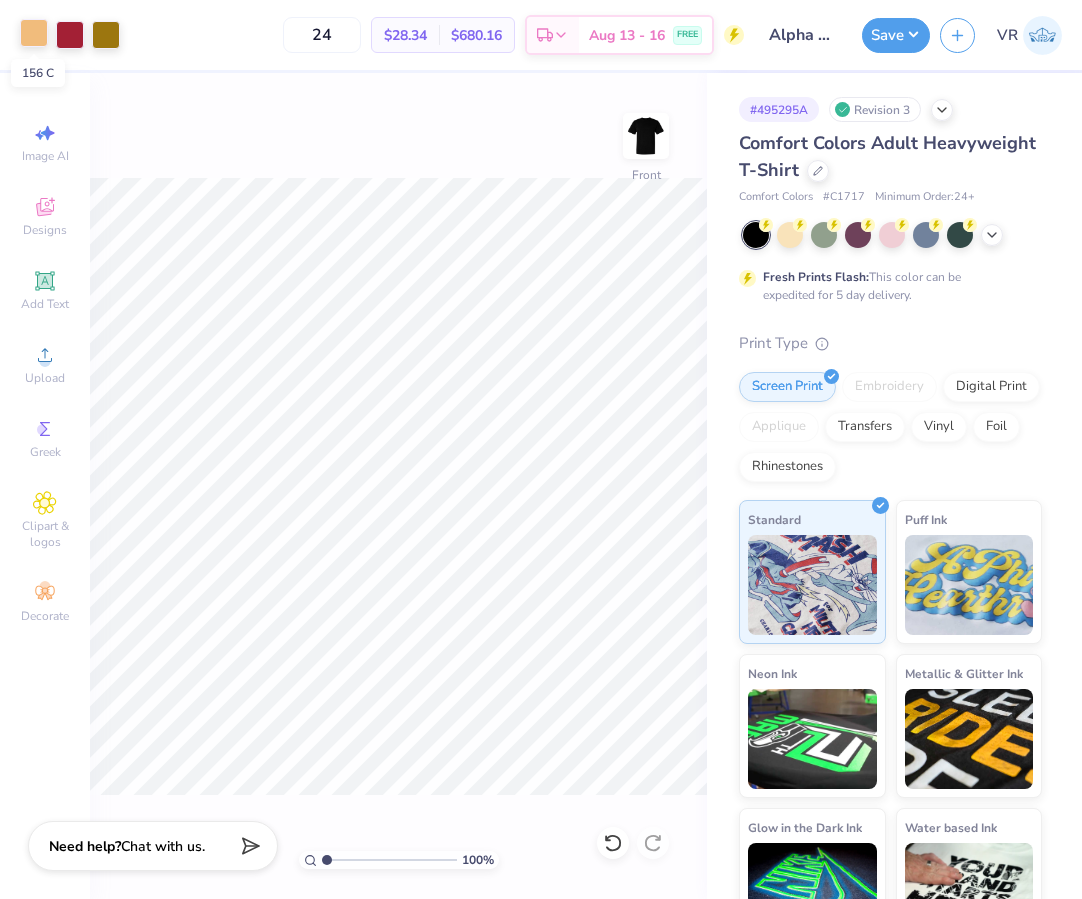 click at bounding box center [34, 33] 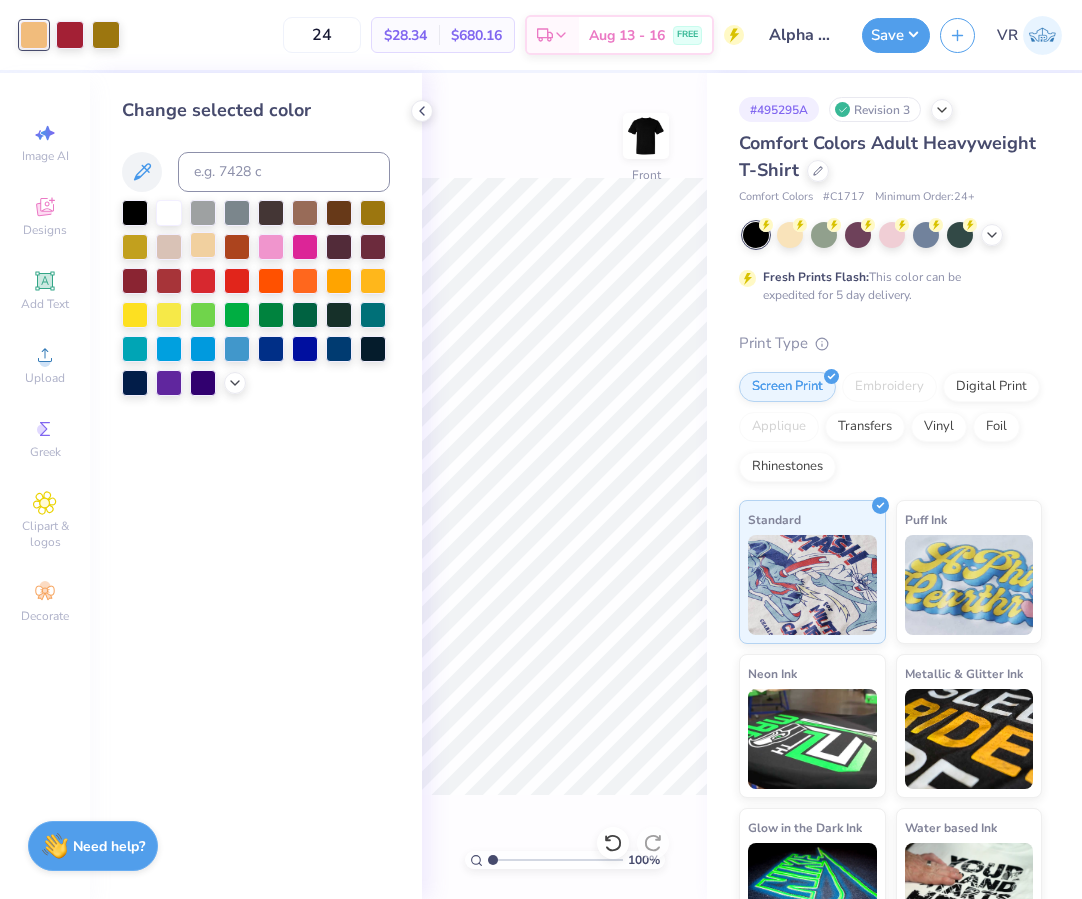 click at bounding box center (203, 245) 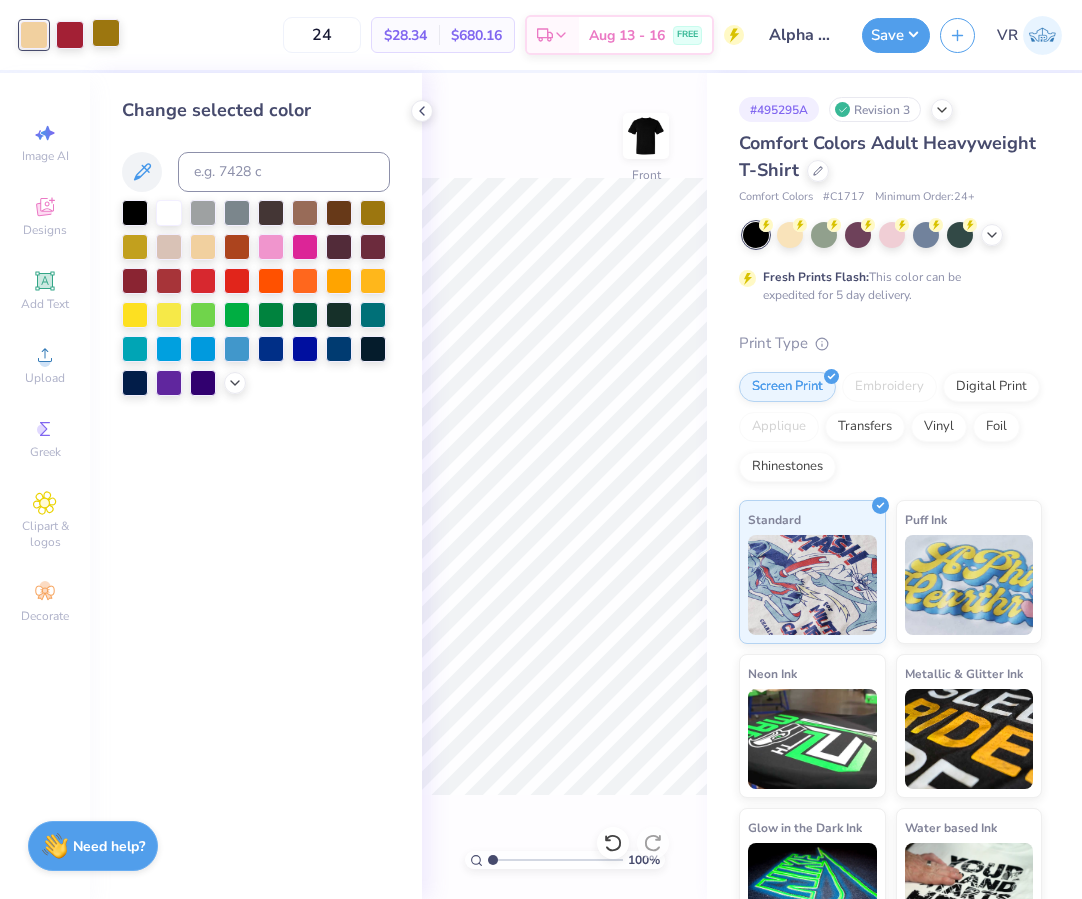 click at bounding box center (106, 33) 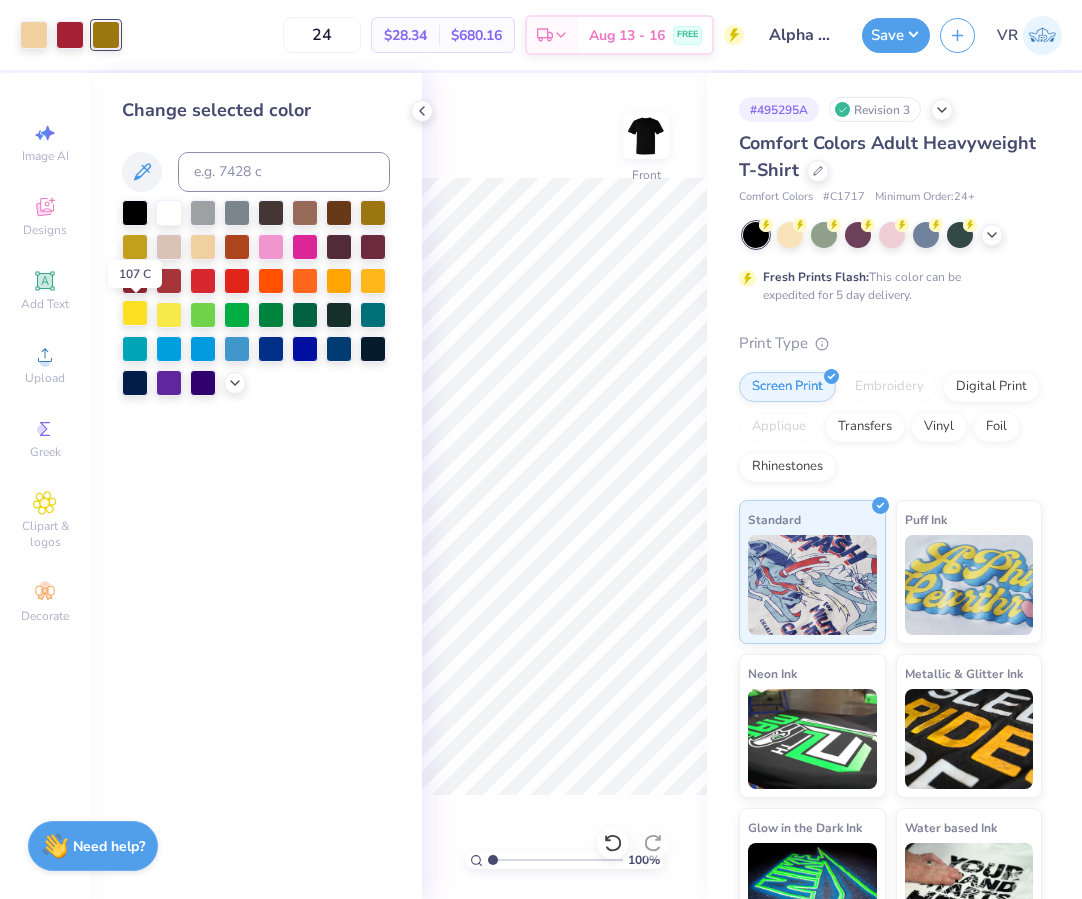 click at bounding box center [135, 313] 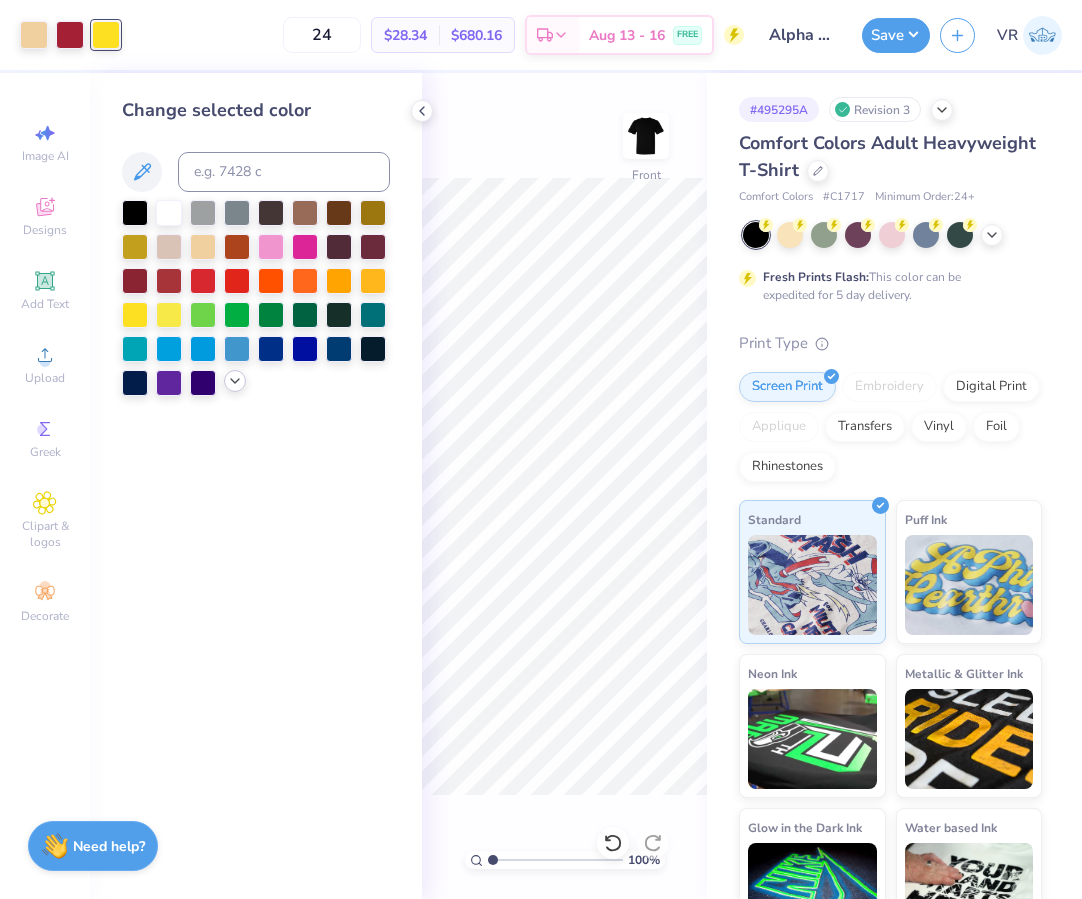 click 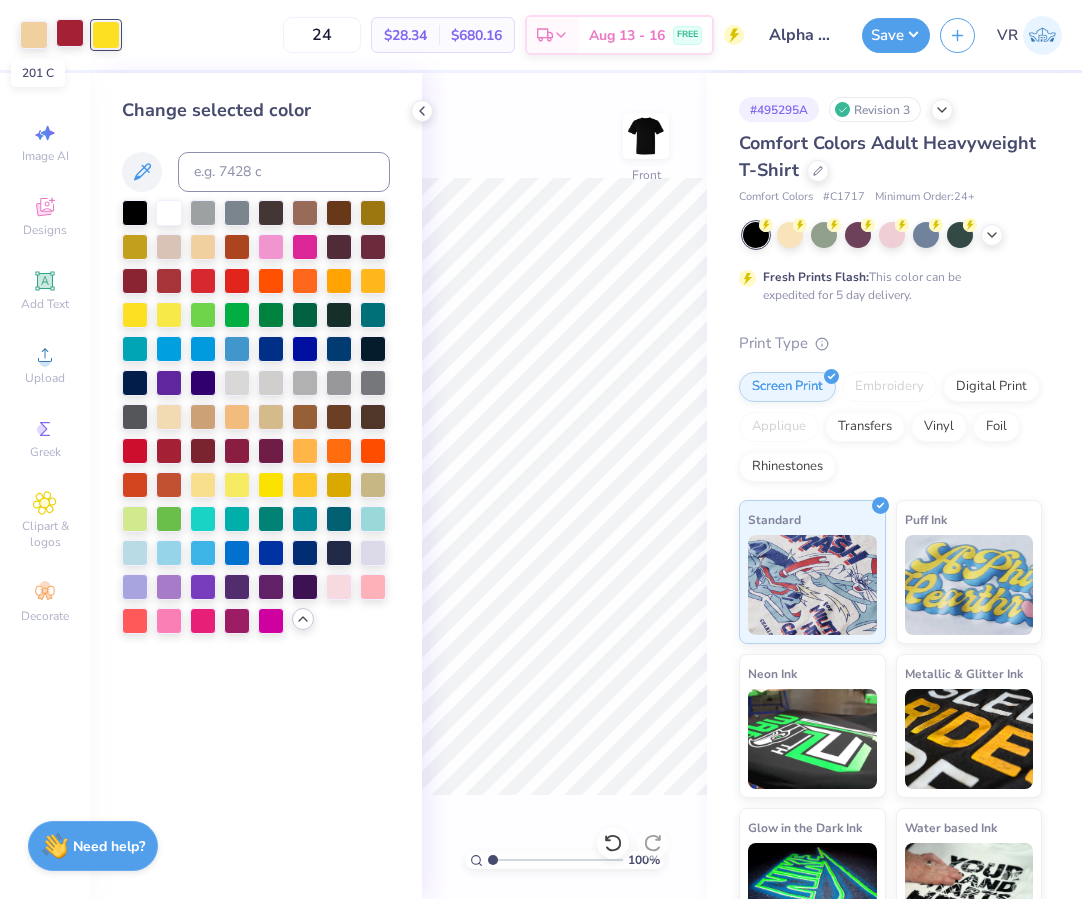 click at bounding box center (70, 33) 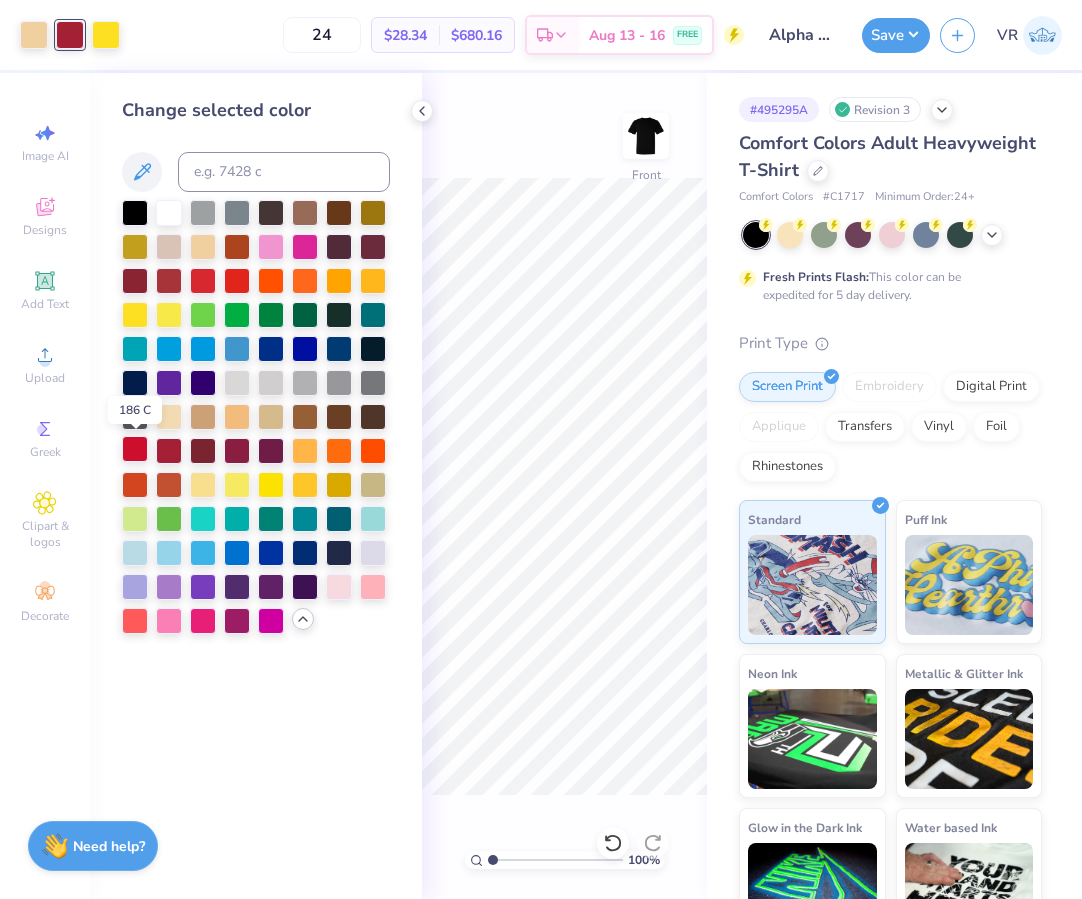 click at bounding box center [135, 449] 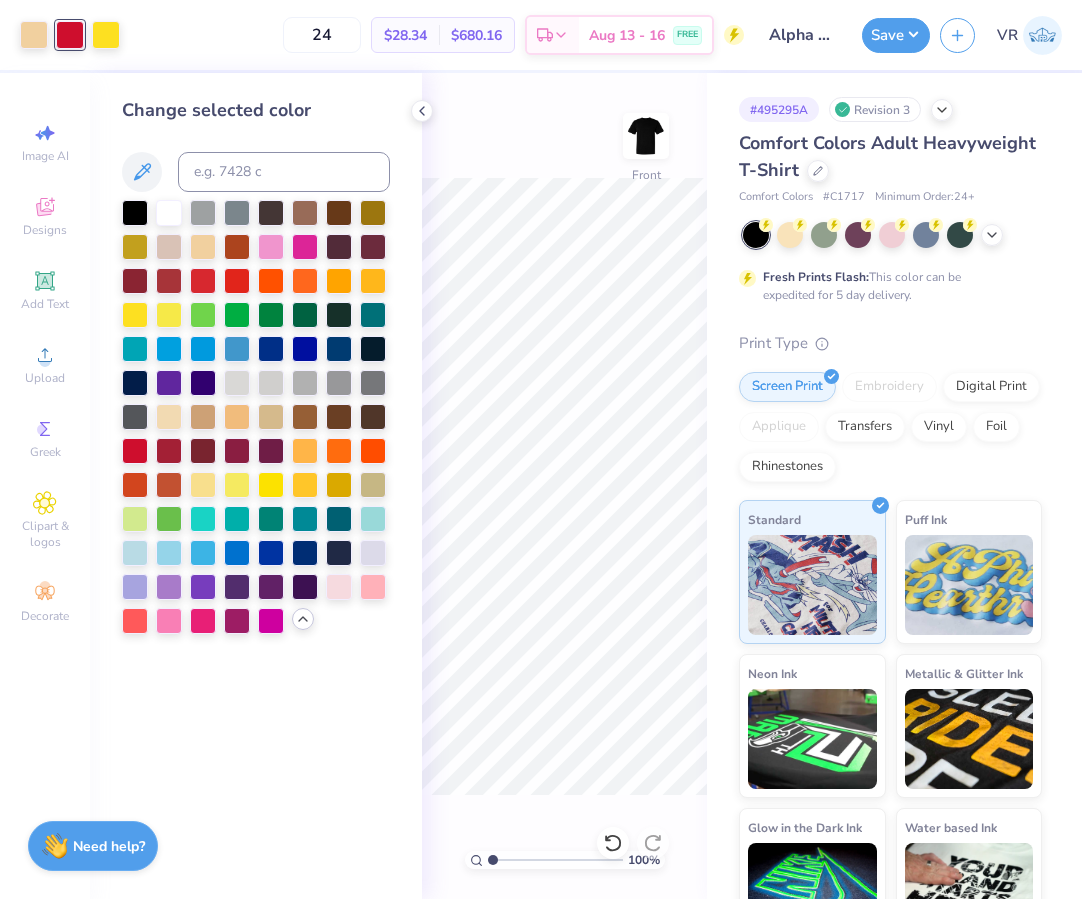 click on "Change selected color" at bounding box center (256, 486) 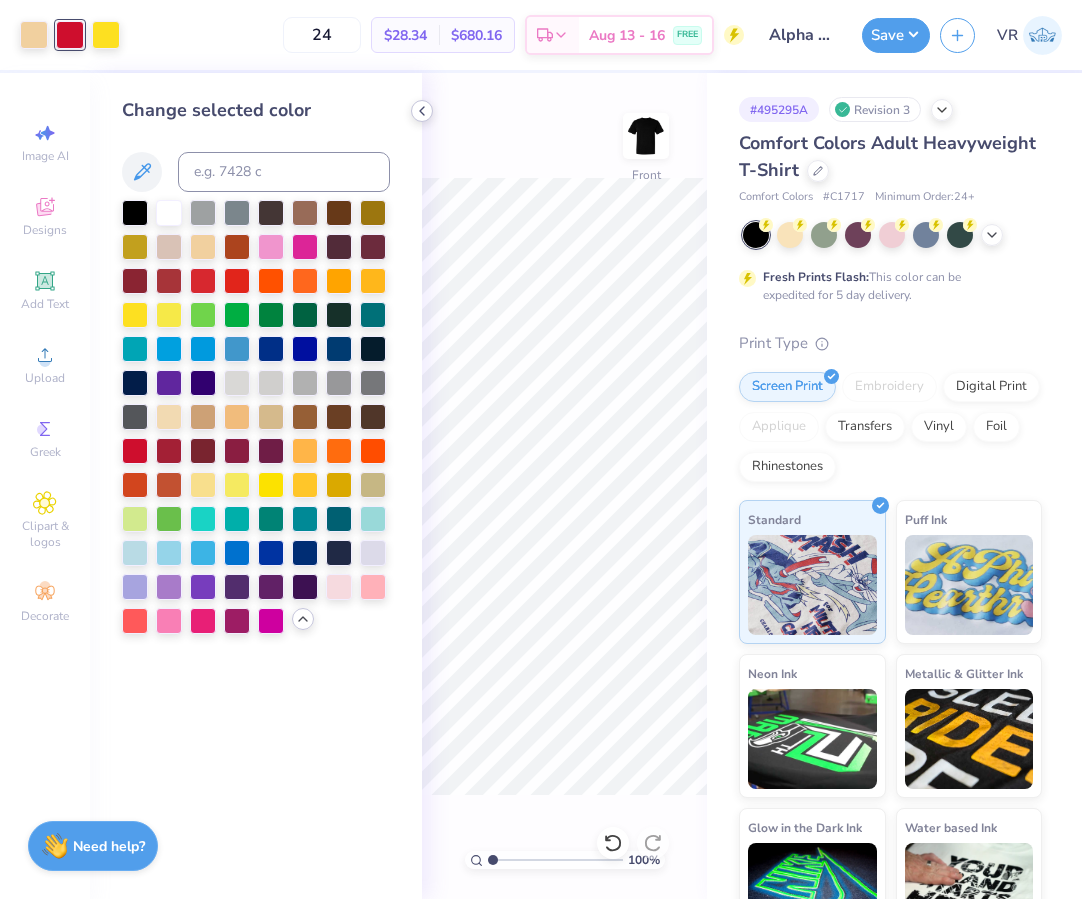 click 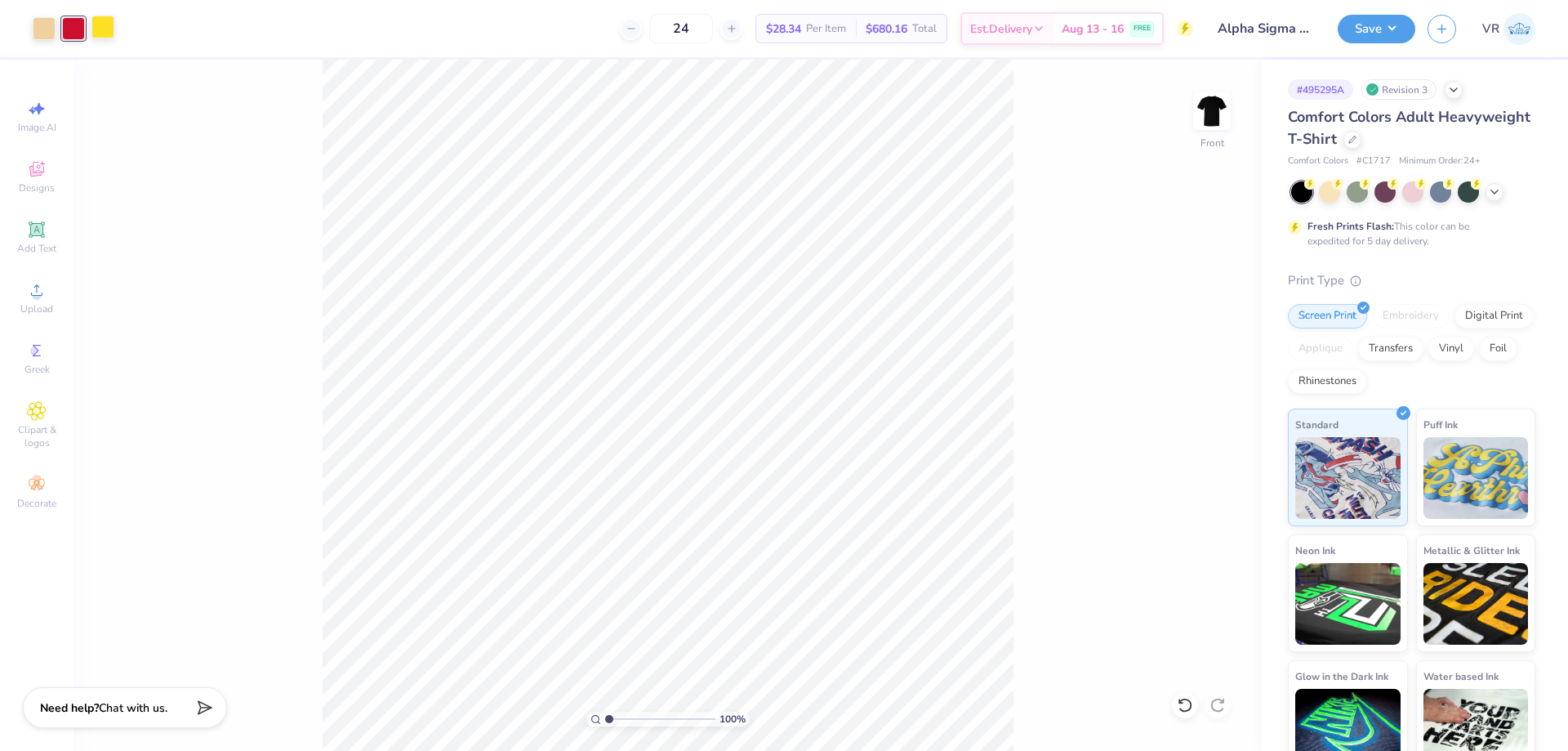 click at bounding box center [103, 27] 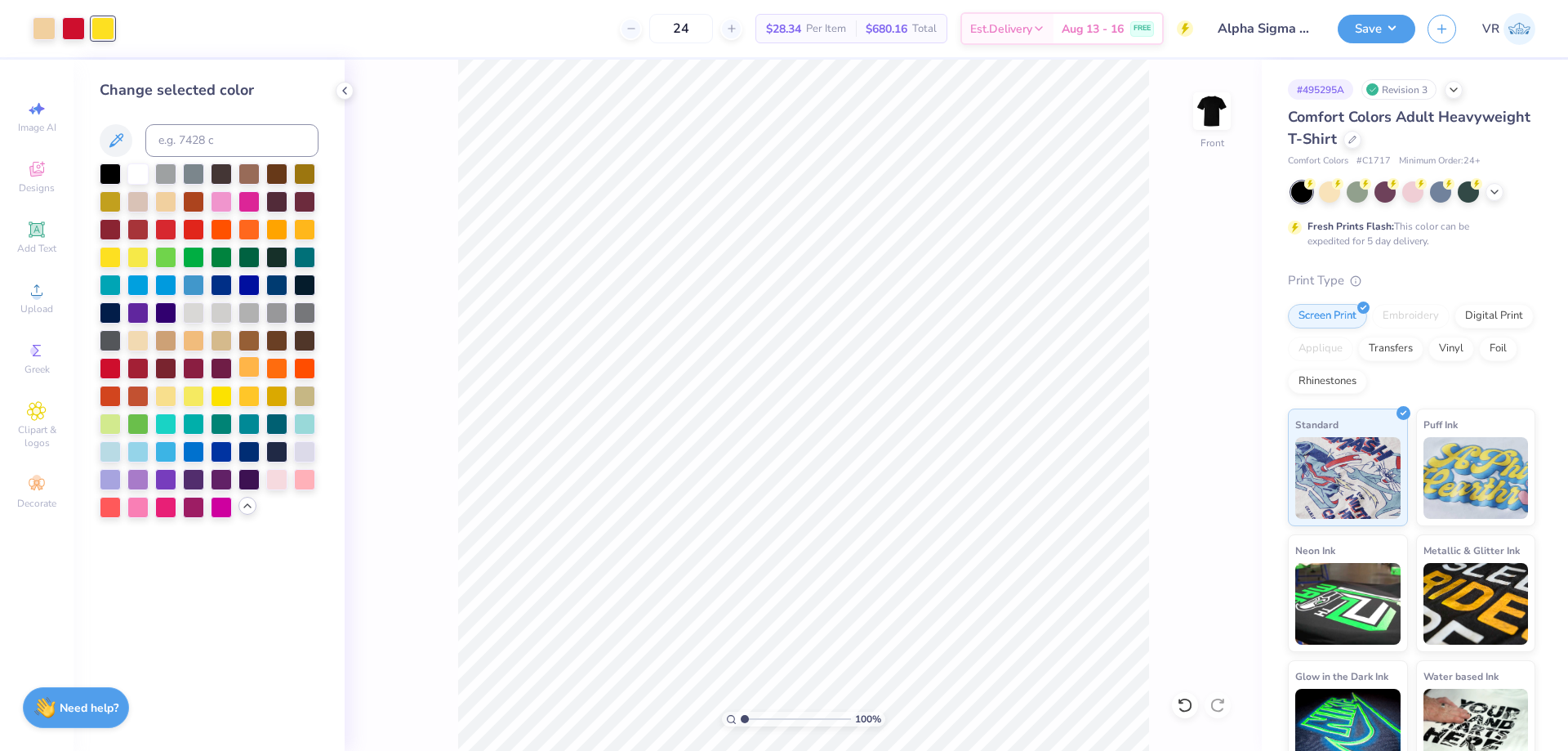 click at bounding box center (249, 367) 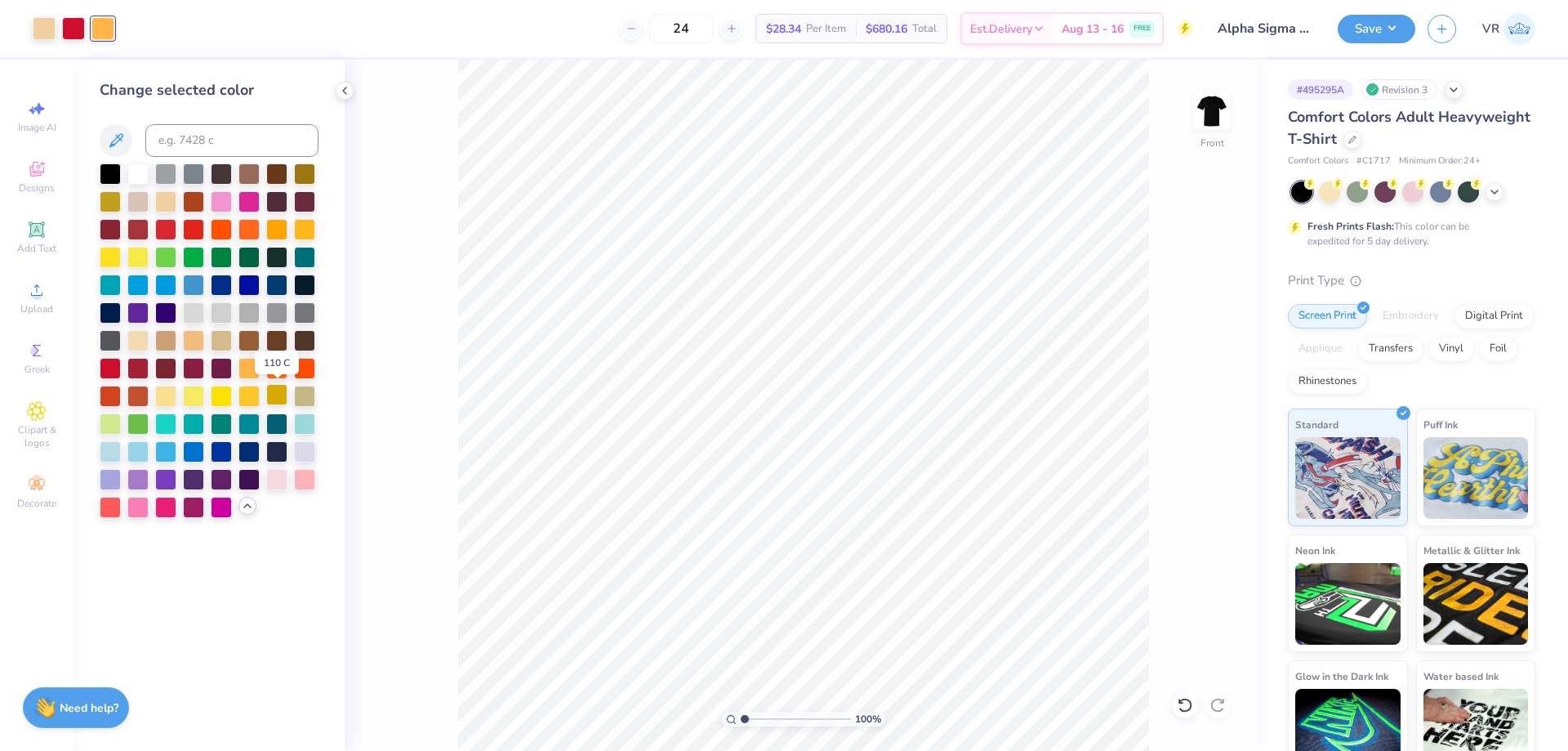 click at bounding box center [277, 395] 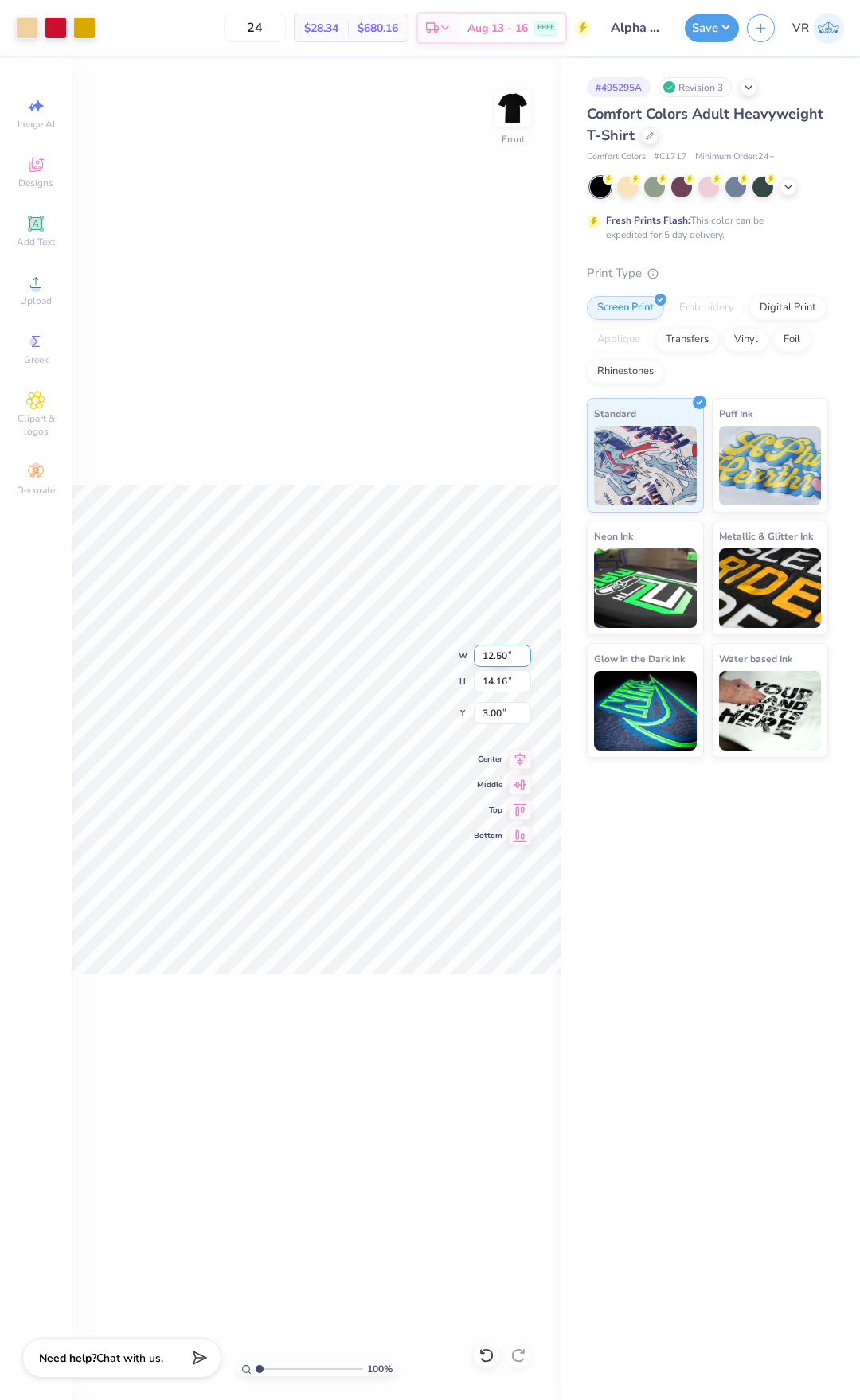 click on "12.50" at bounding box center [502, 656] 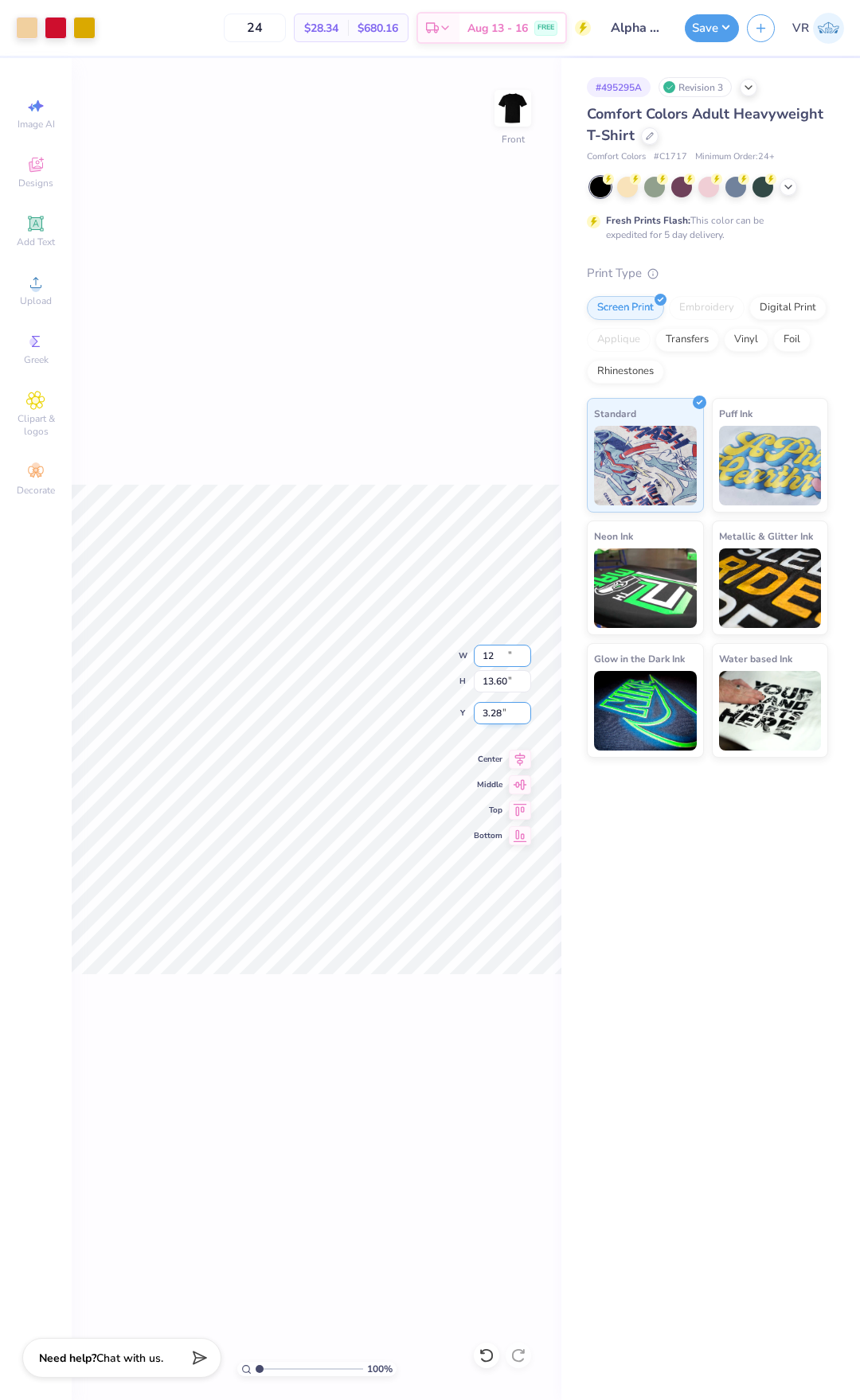 type on "12.00" 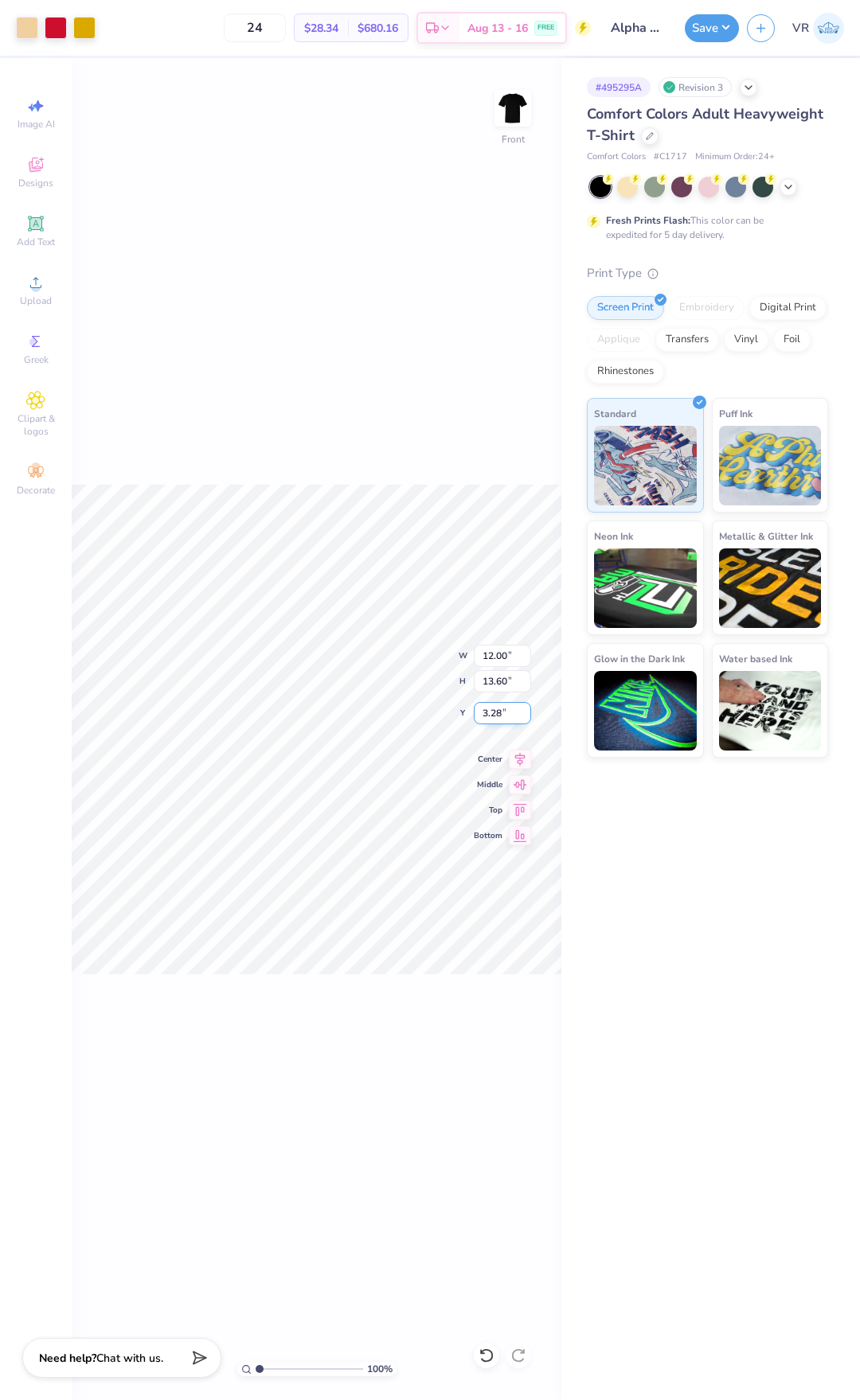 click on "3.28" at bounding box center [502, 713] 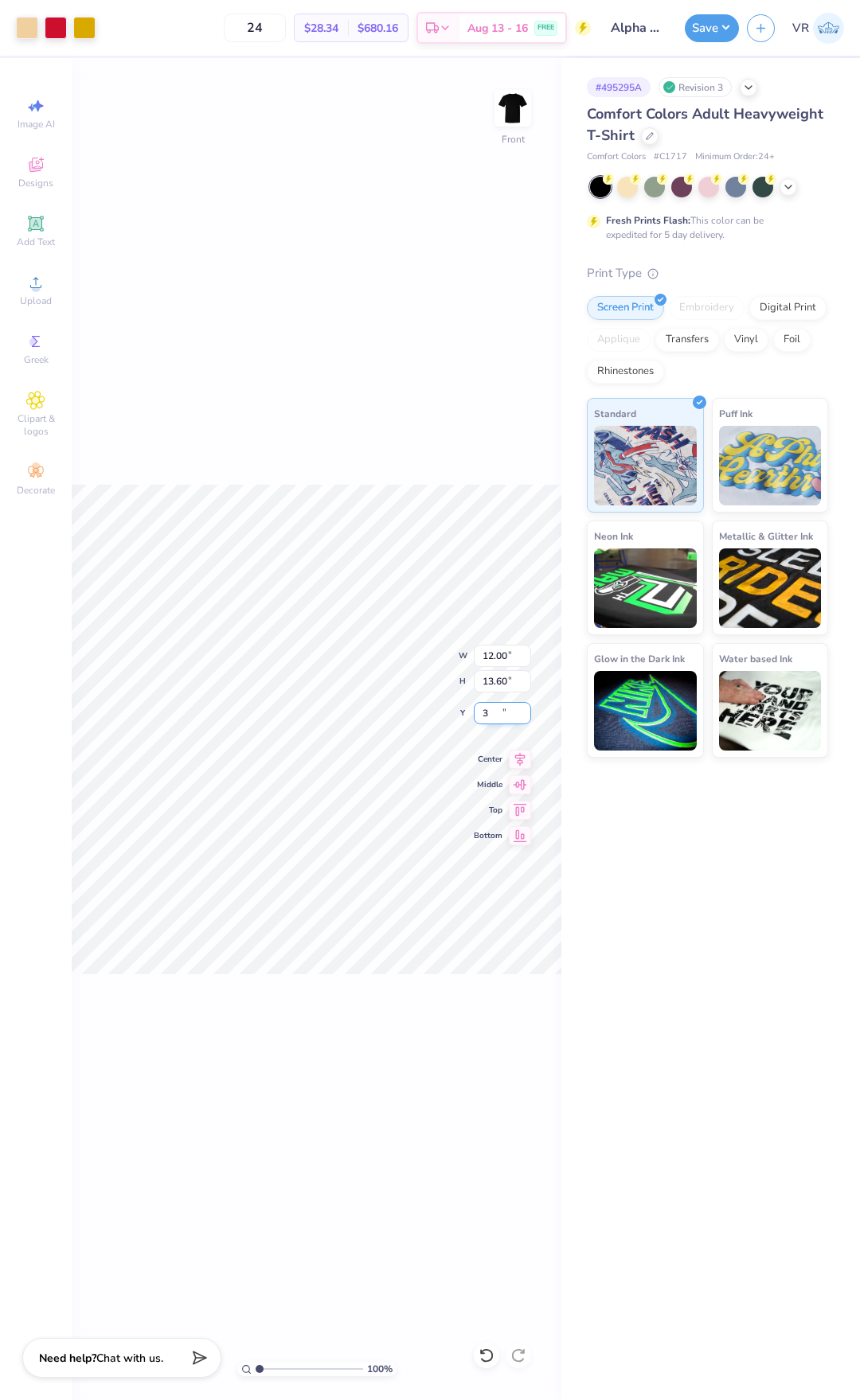 type on "3.00" 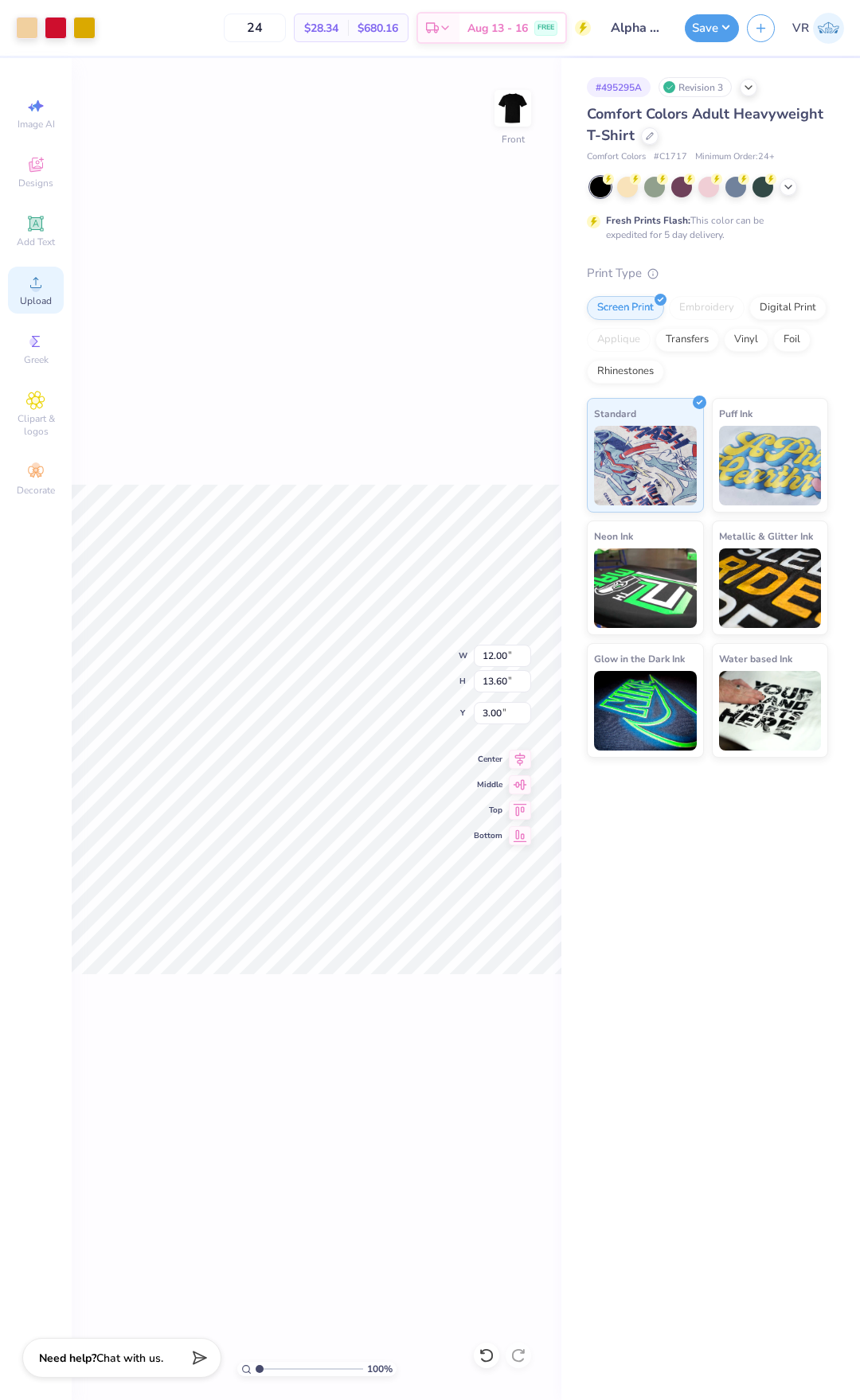 drag, startPoint x: 298, startPoint y: 308, endPoint x: 61, endPoint y: 286, distance: 238.01891 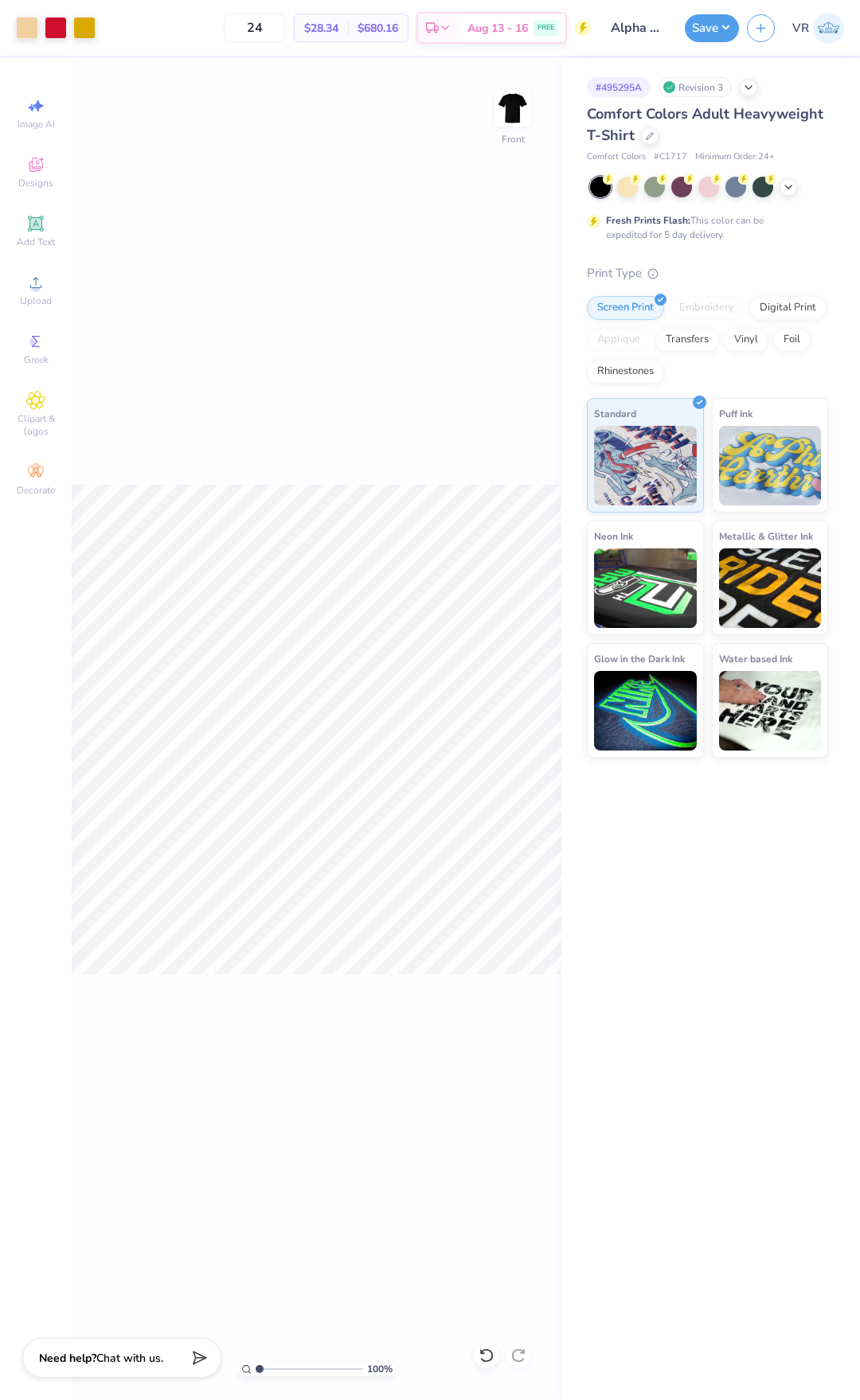 drag, startPoint x: 408, startPoint y: 419, endPoint x: 467, endPoint y: 232, distance: 196.08672 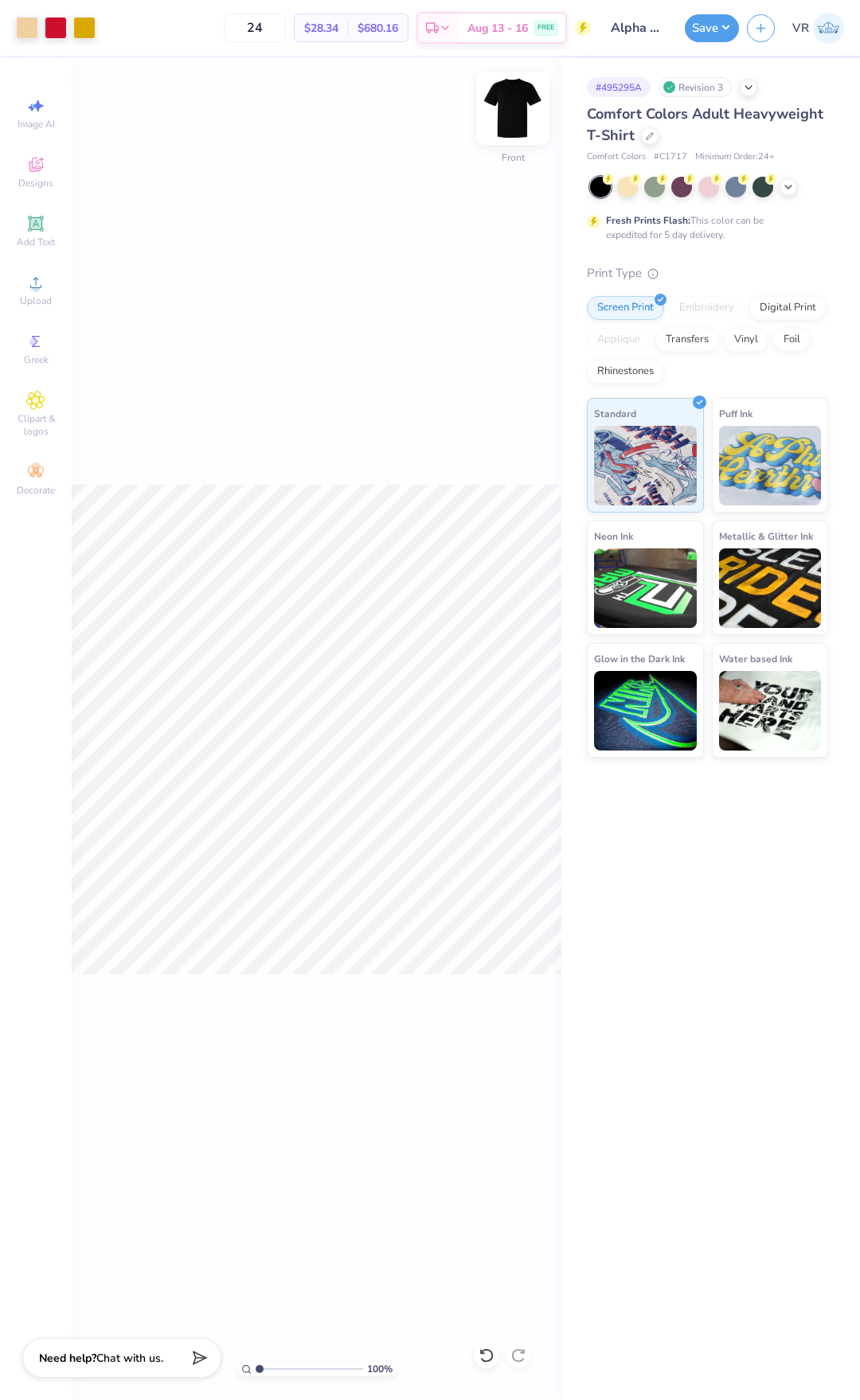 click at bounding box center [513, 108] 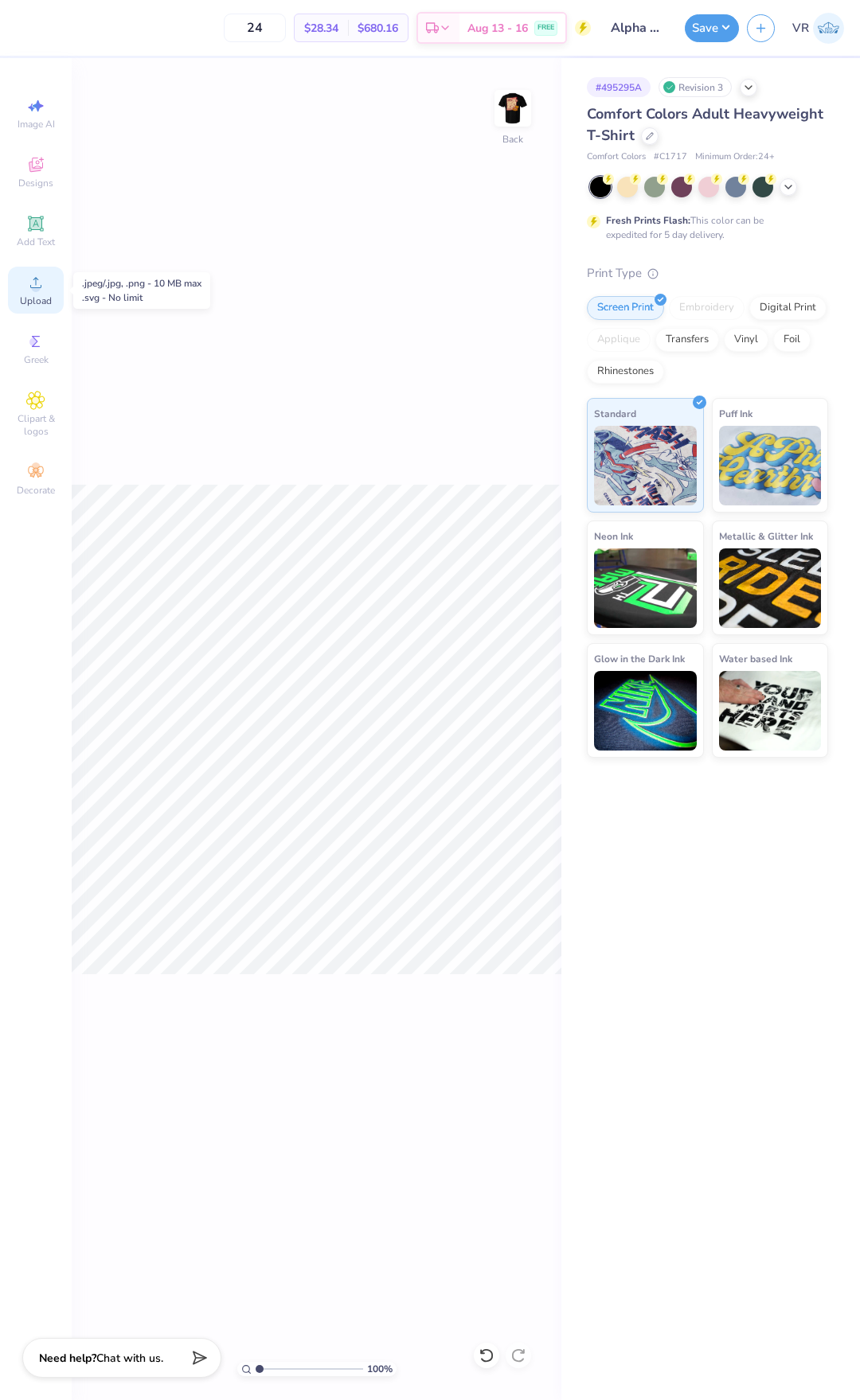 click on "Upload" at bounding box center (36, 290) 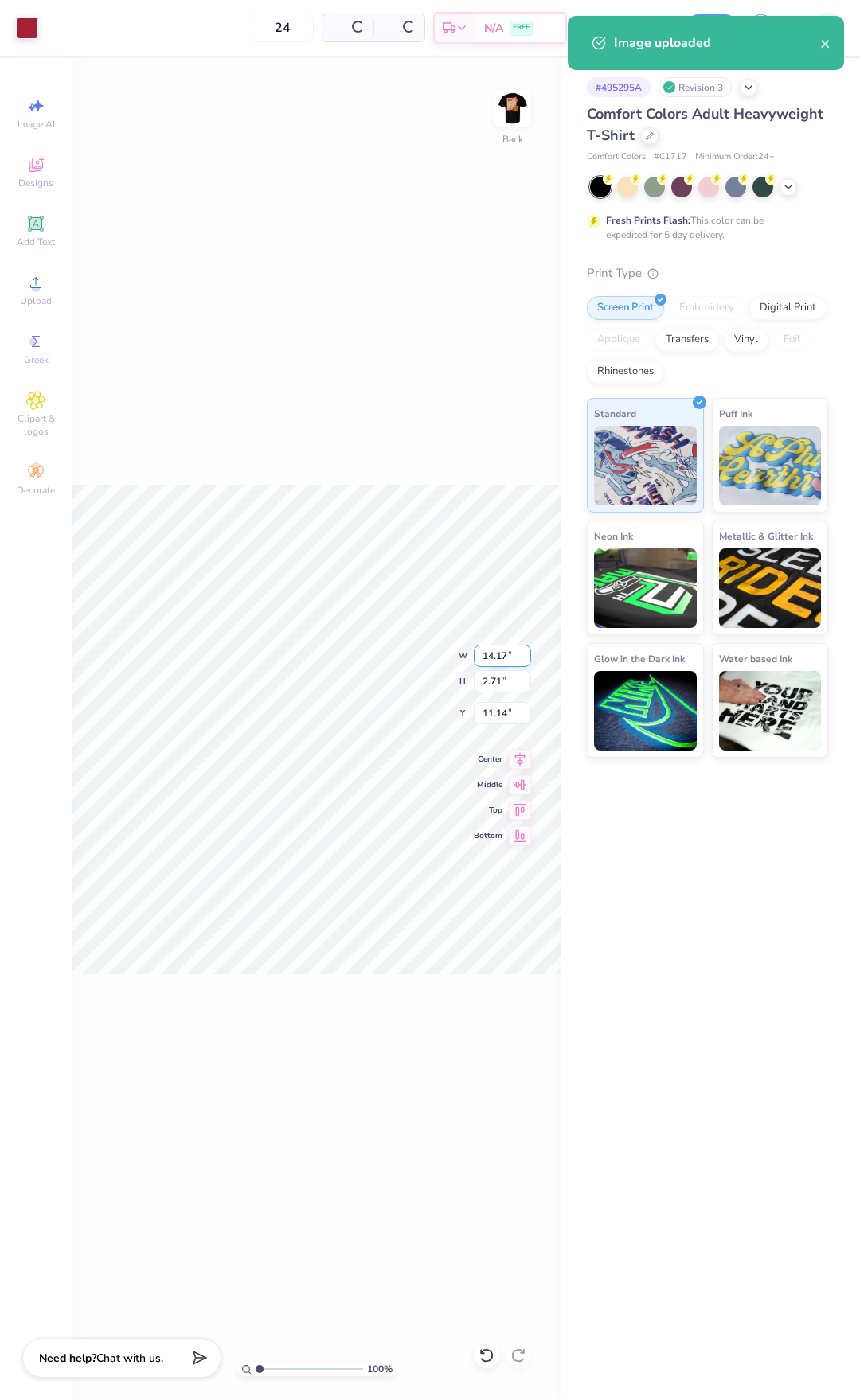 click on "14.17" at bounding box center [502, 656] 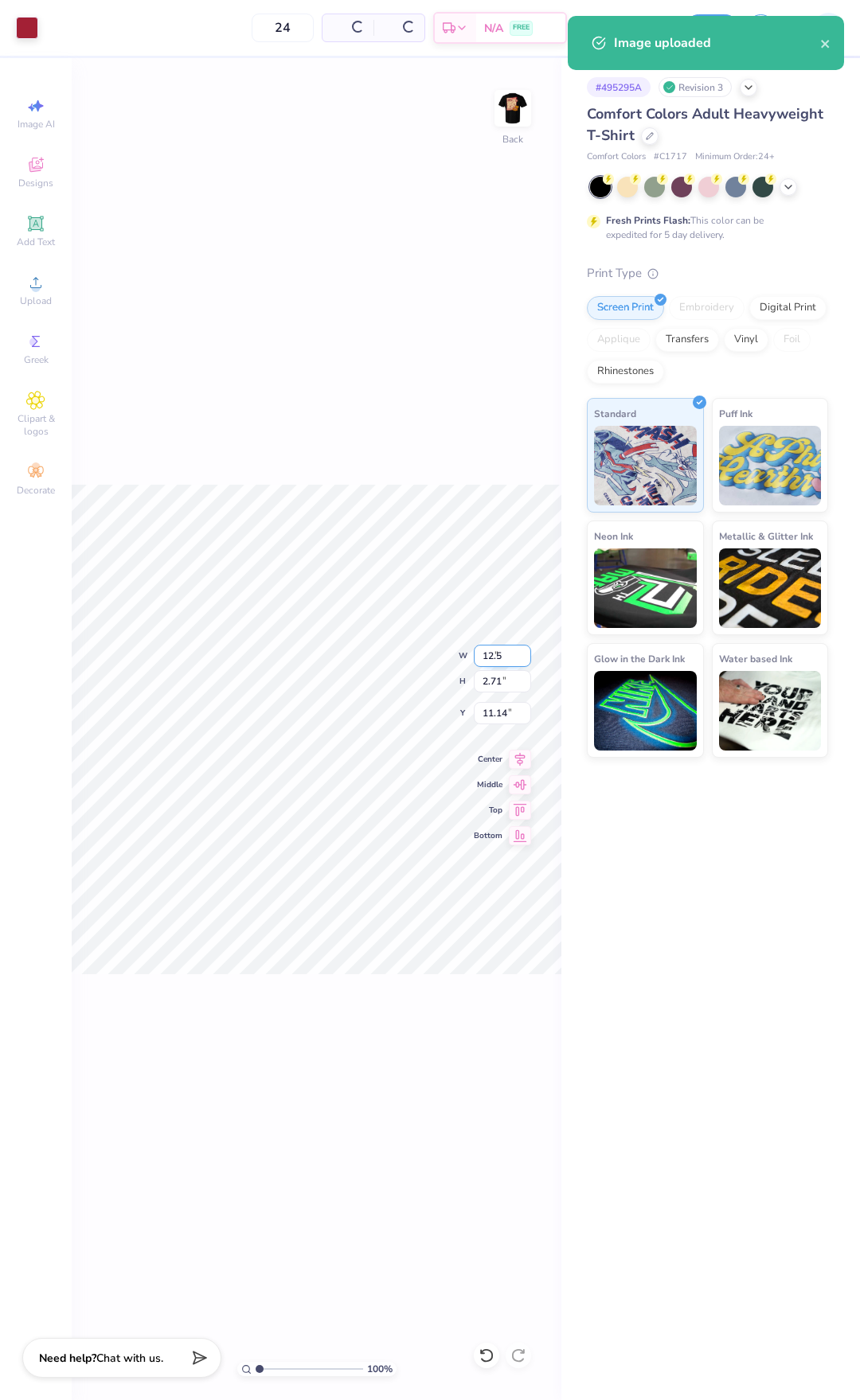 type on "12.50" 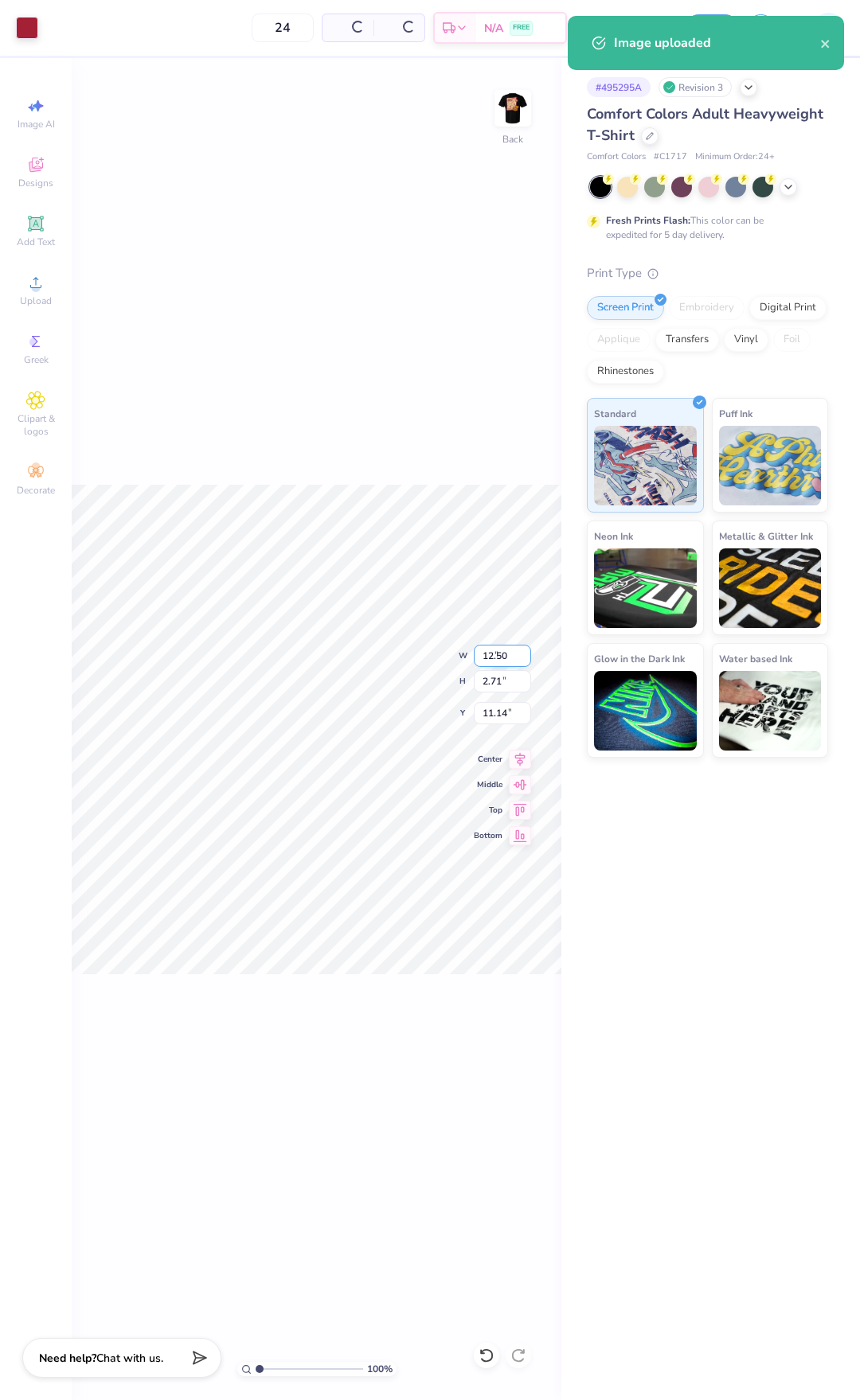 type on "2.39" 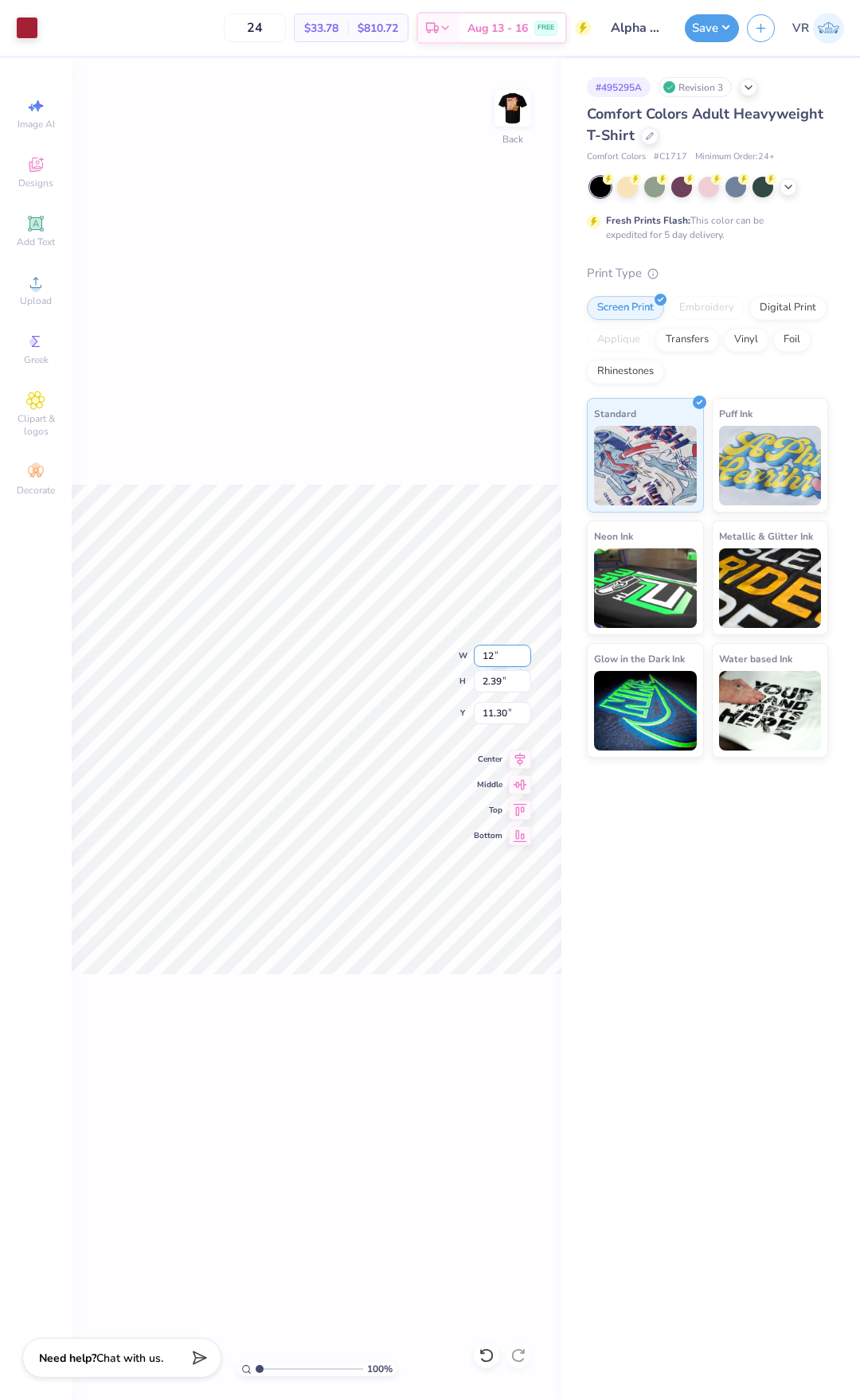 type on "12.00" 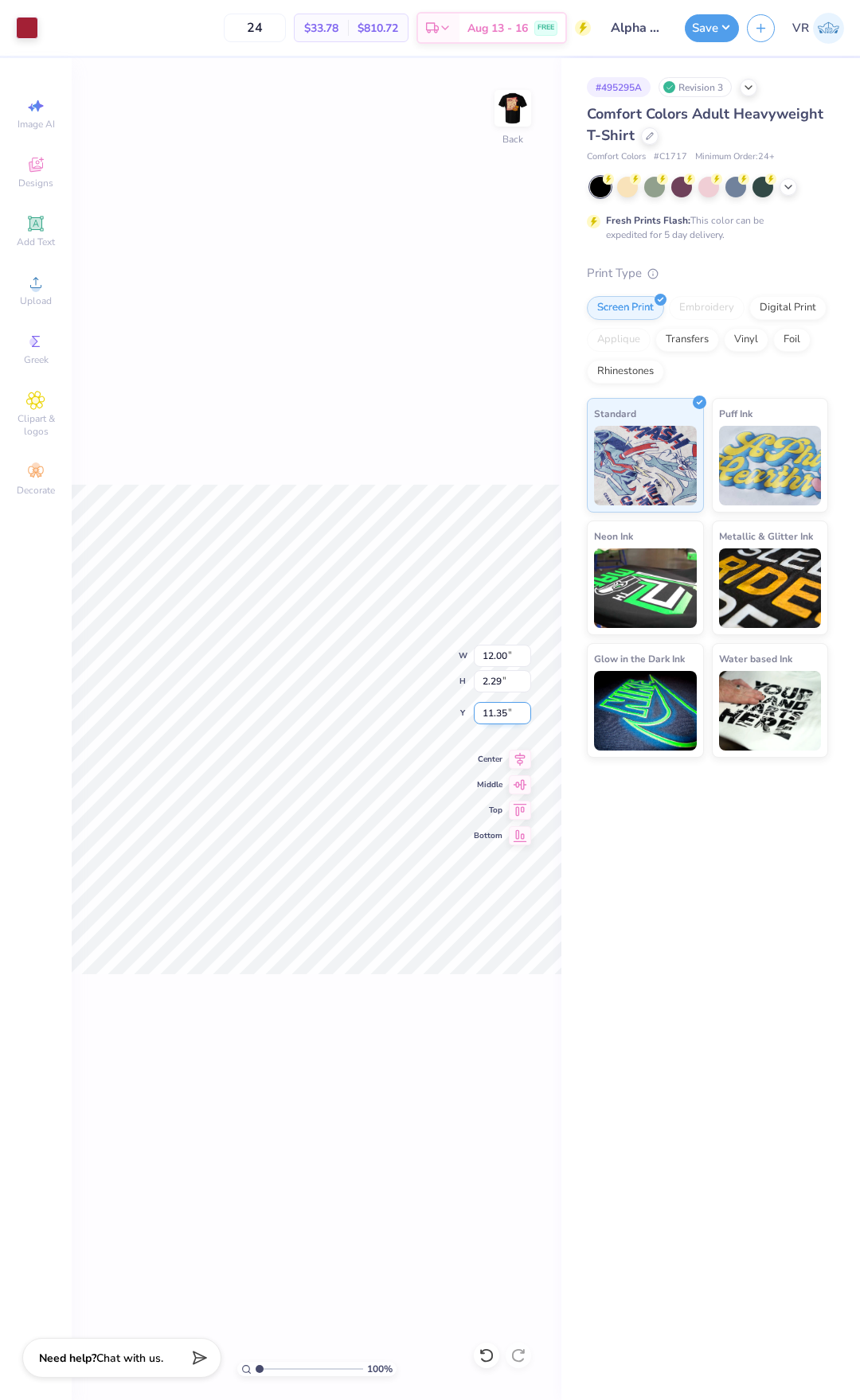click on "11.35" at bounding box center [502, 713] 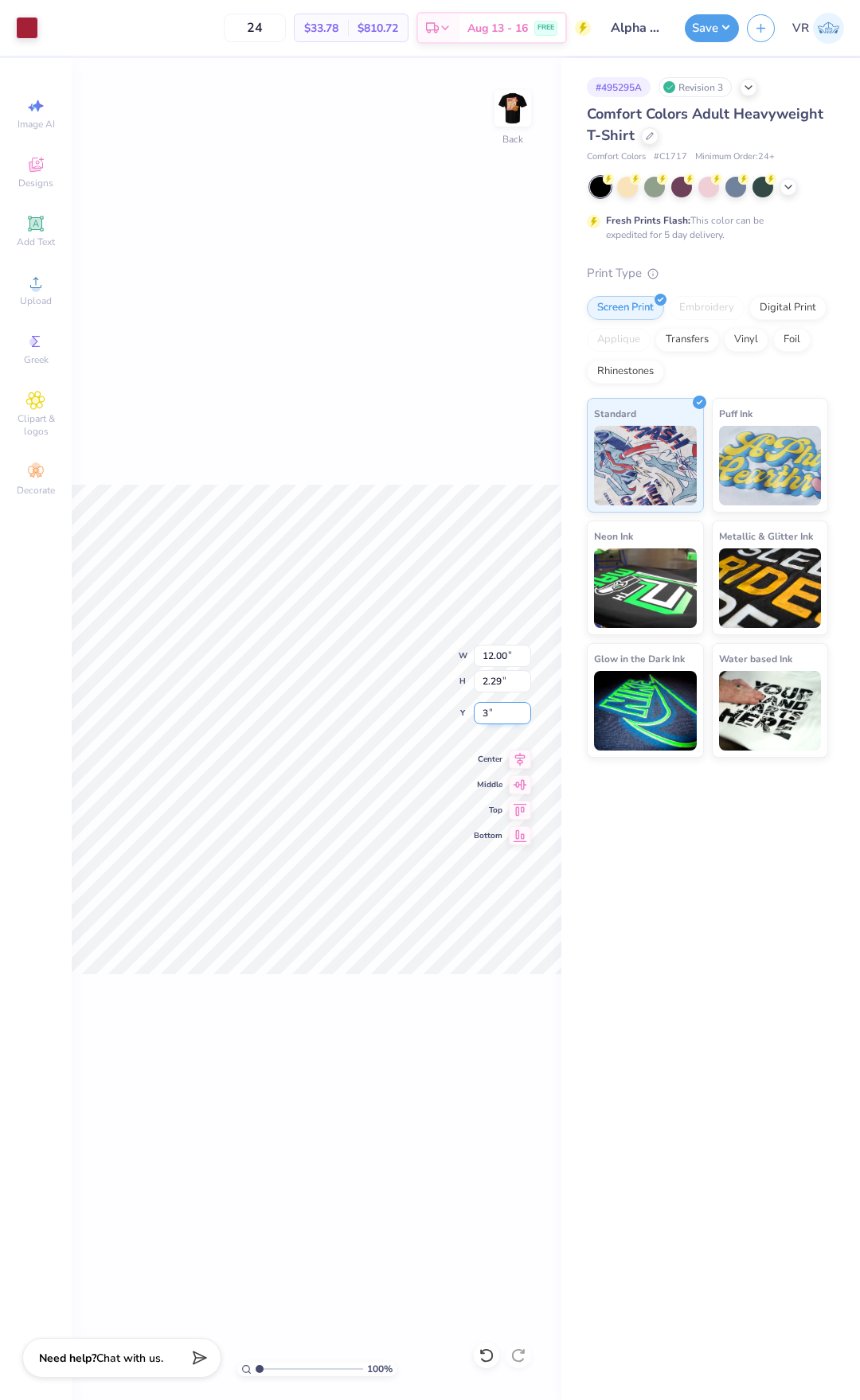 type on "3.00" 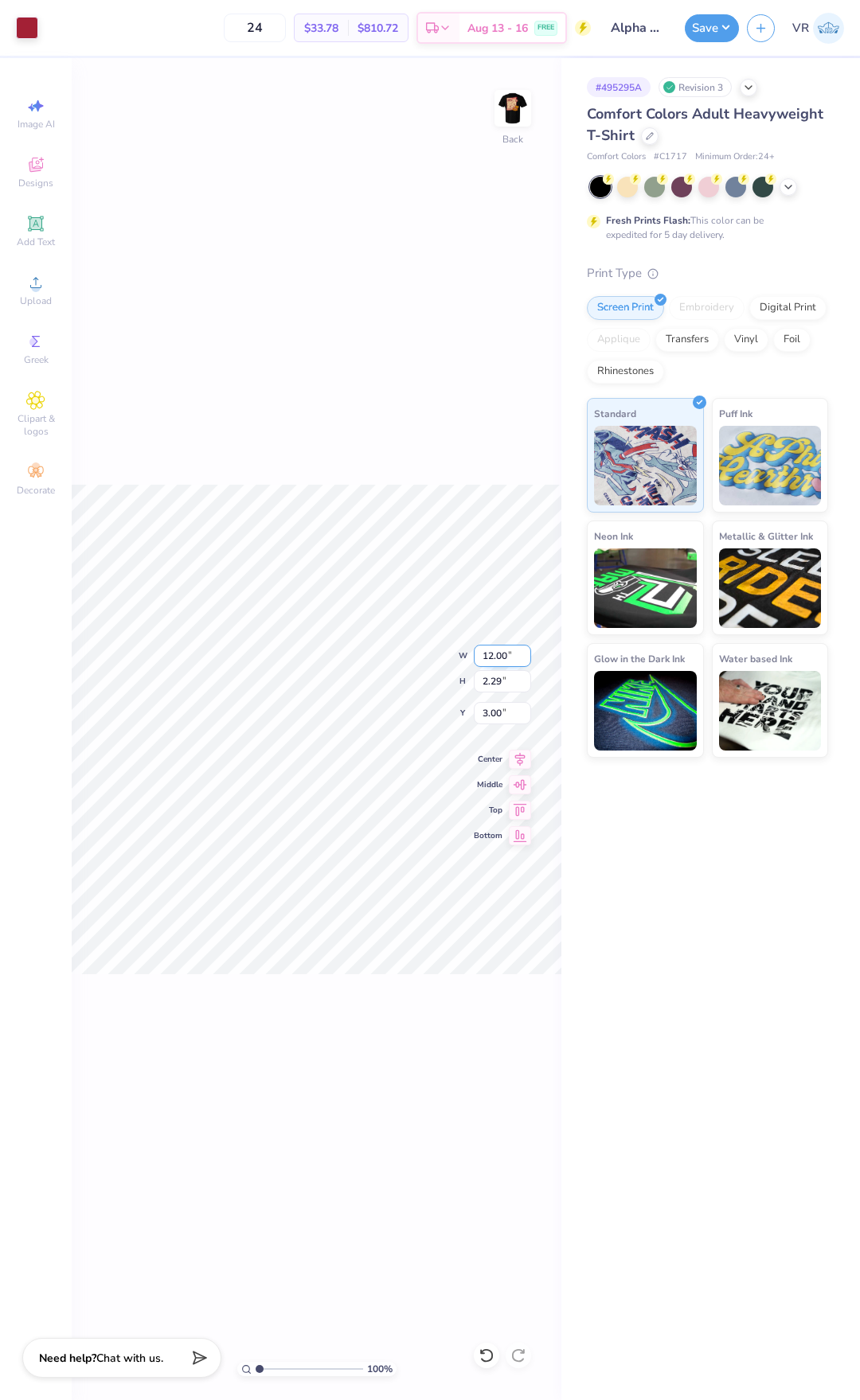 click on "12.00" at bounding box center (502, 656) 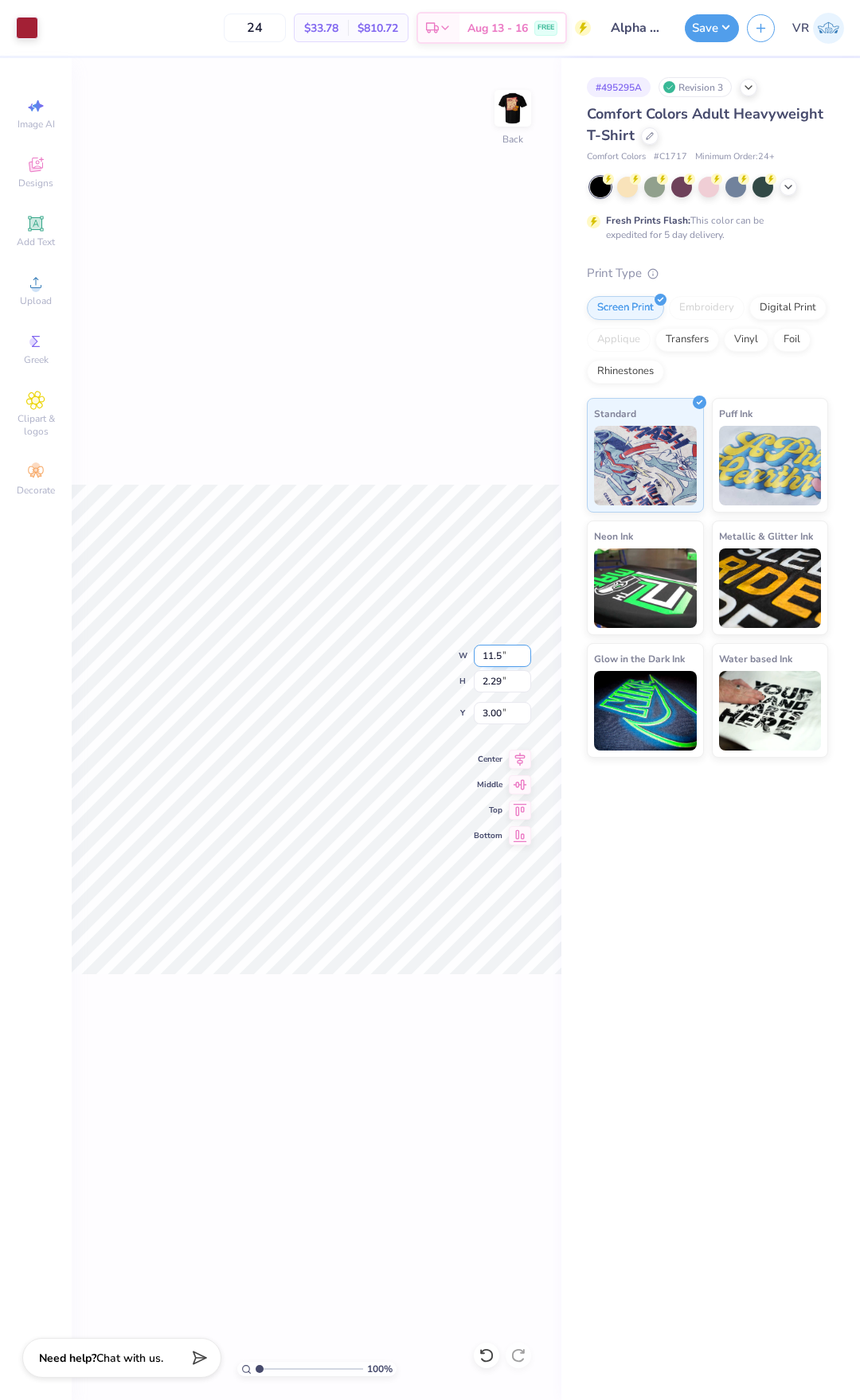 type on "11.50" 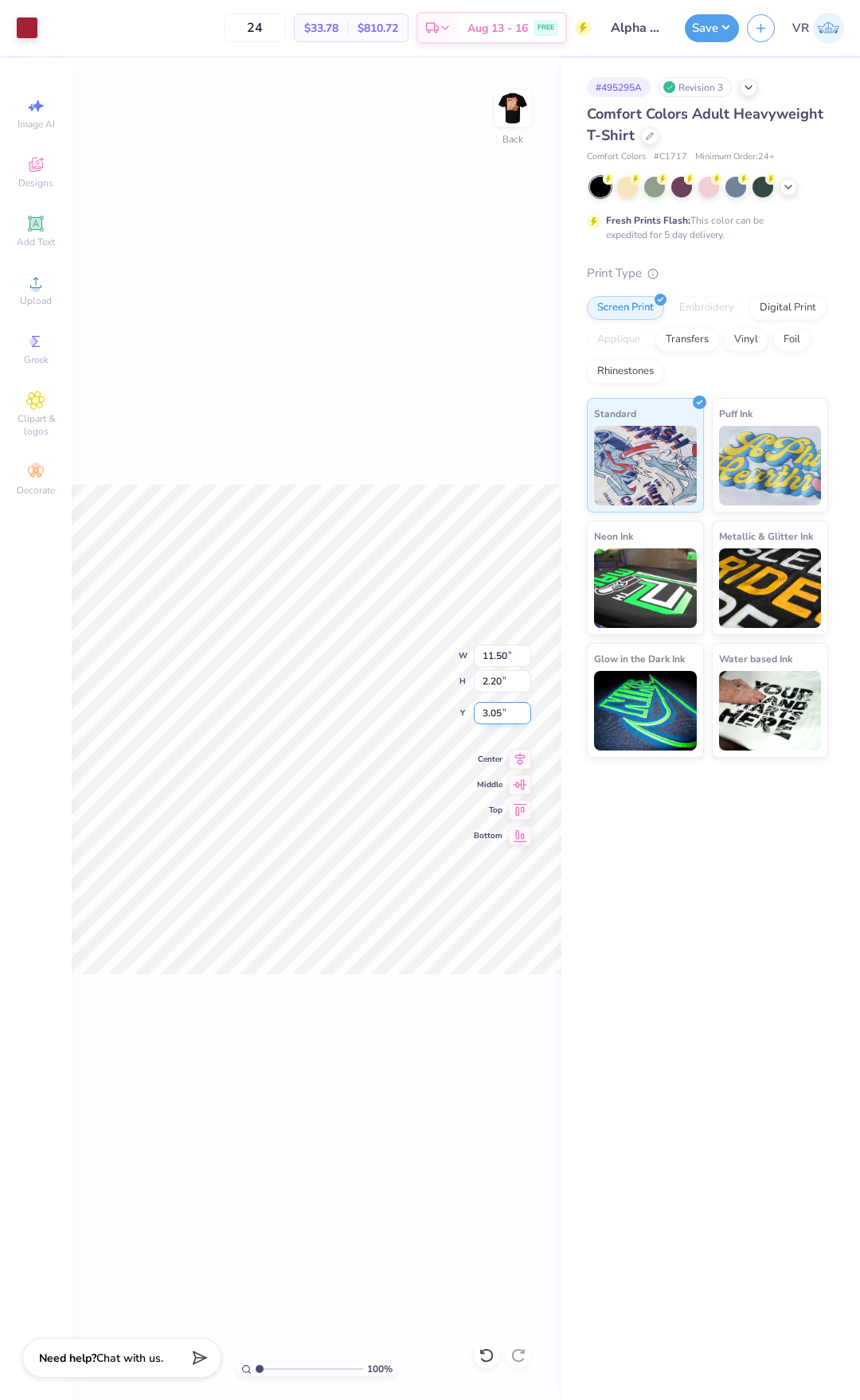 click on "3.05" at bounding box center (502, 713) 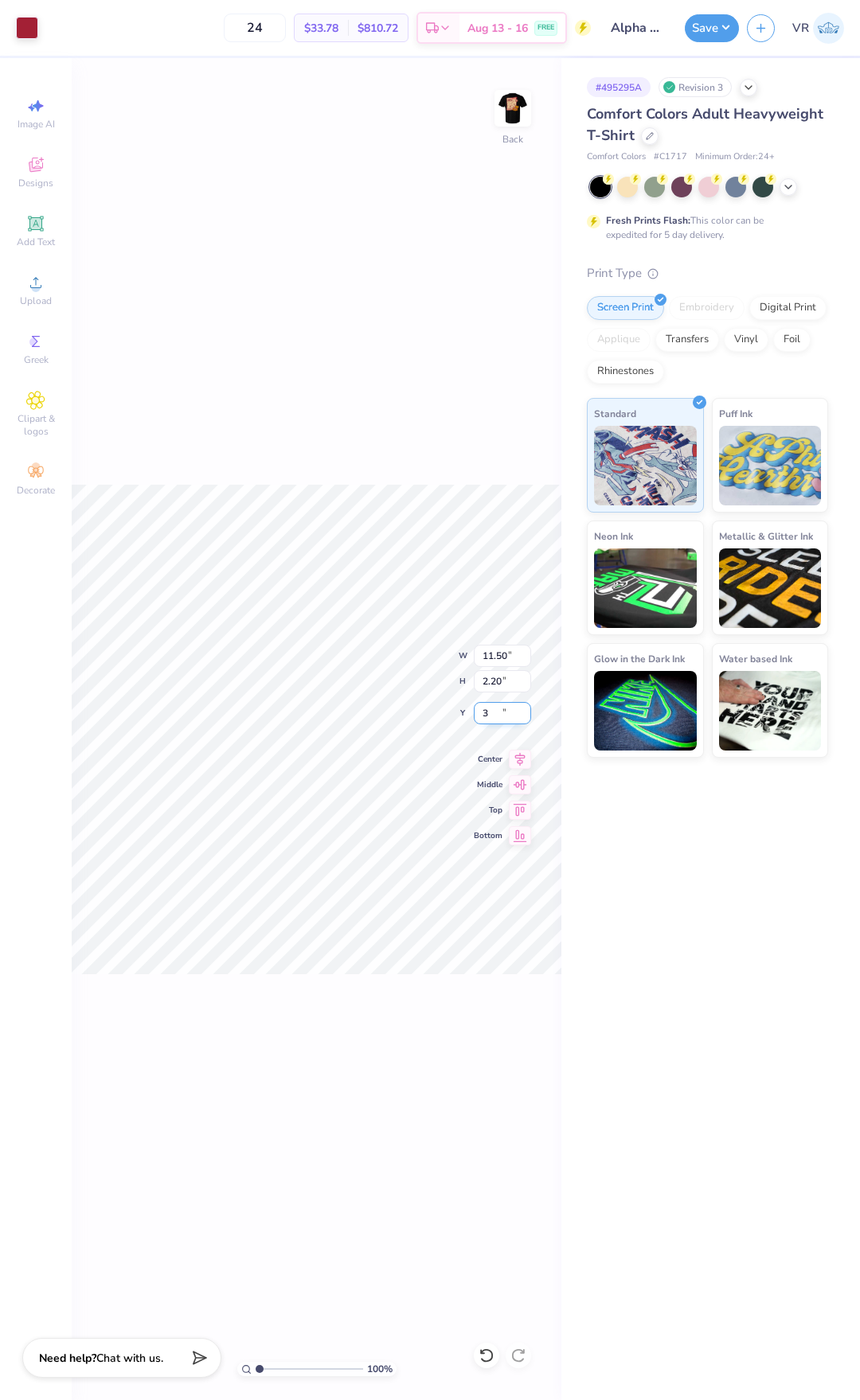type on "3.00" 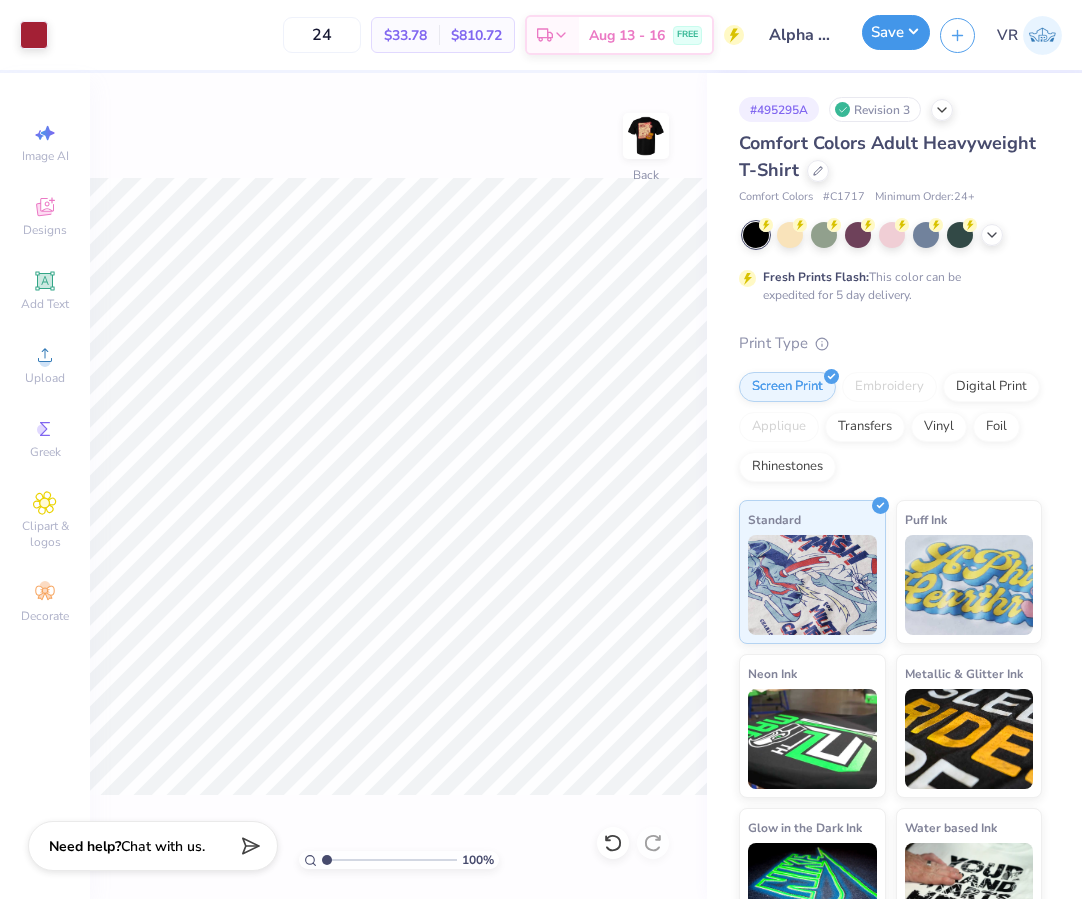 click on "Save" at bounding box center [896, 32] 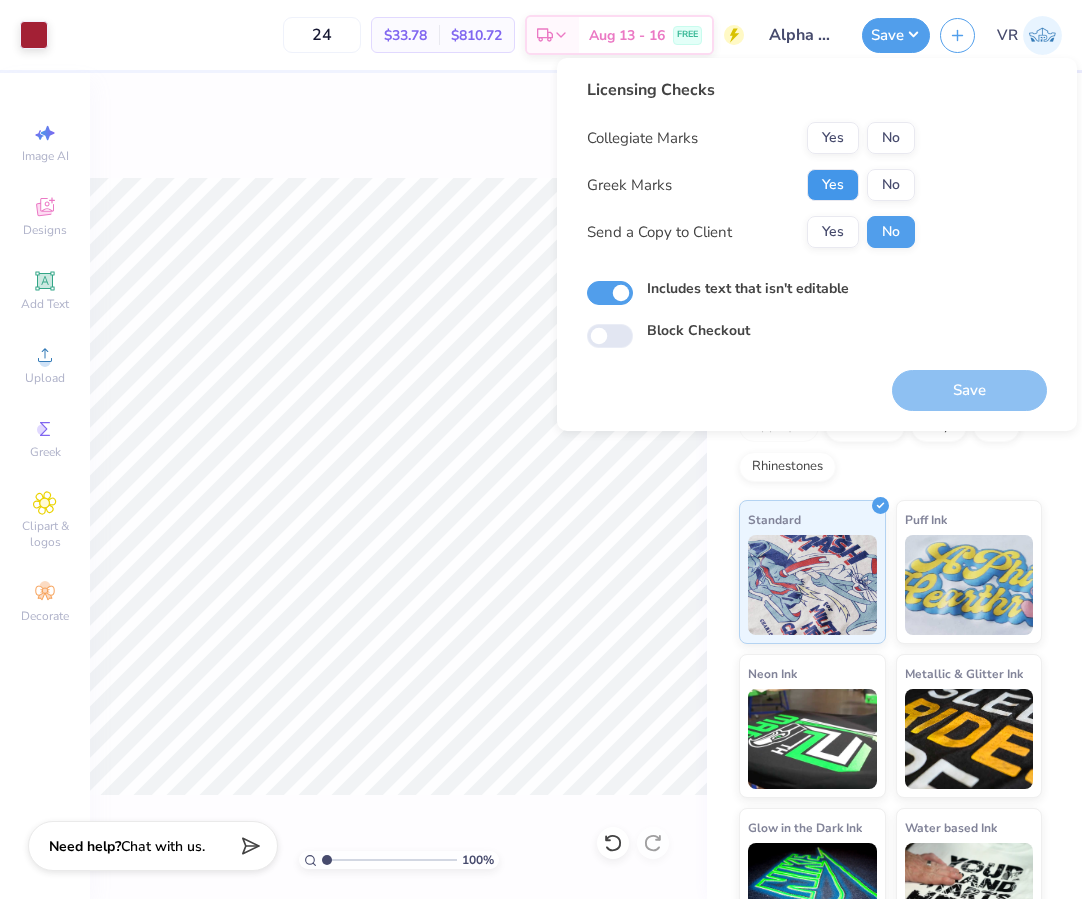 click on "Yes" at bounding box center (833, 185) 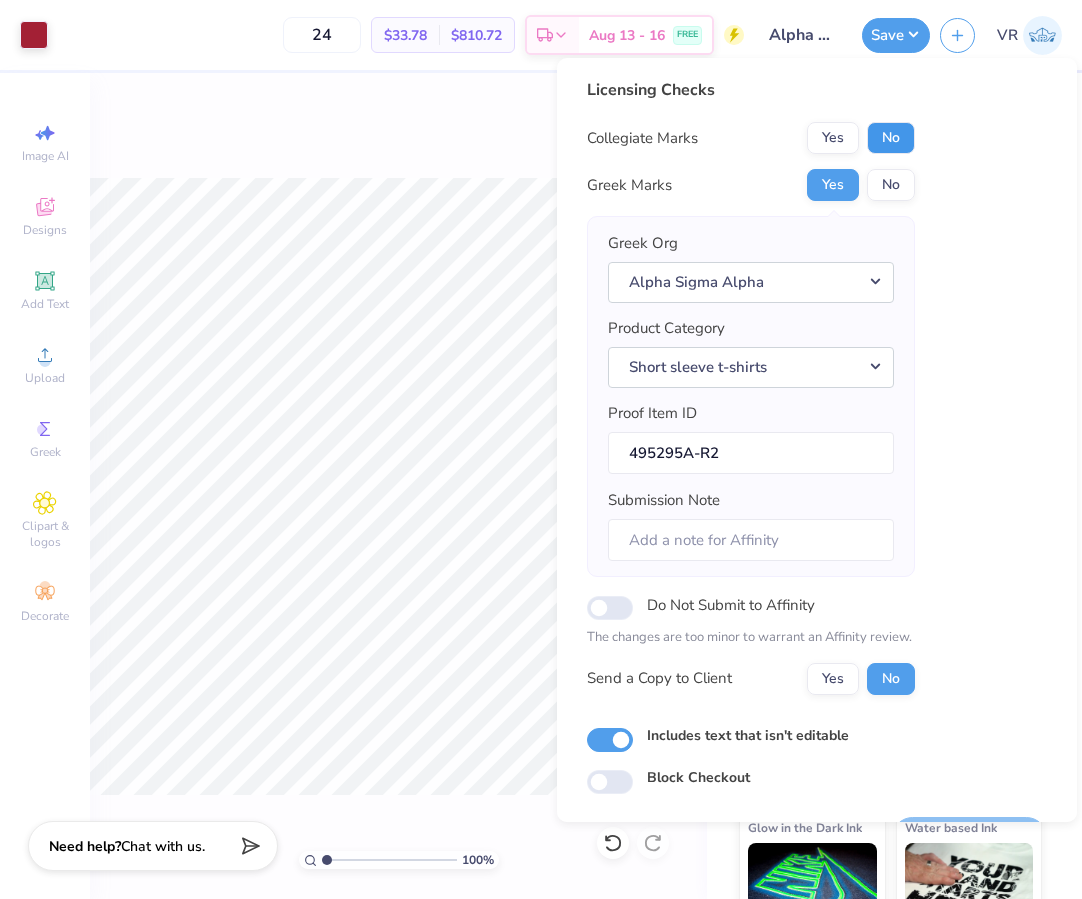 click on "No" at bounding box center (891, 138) 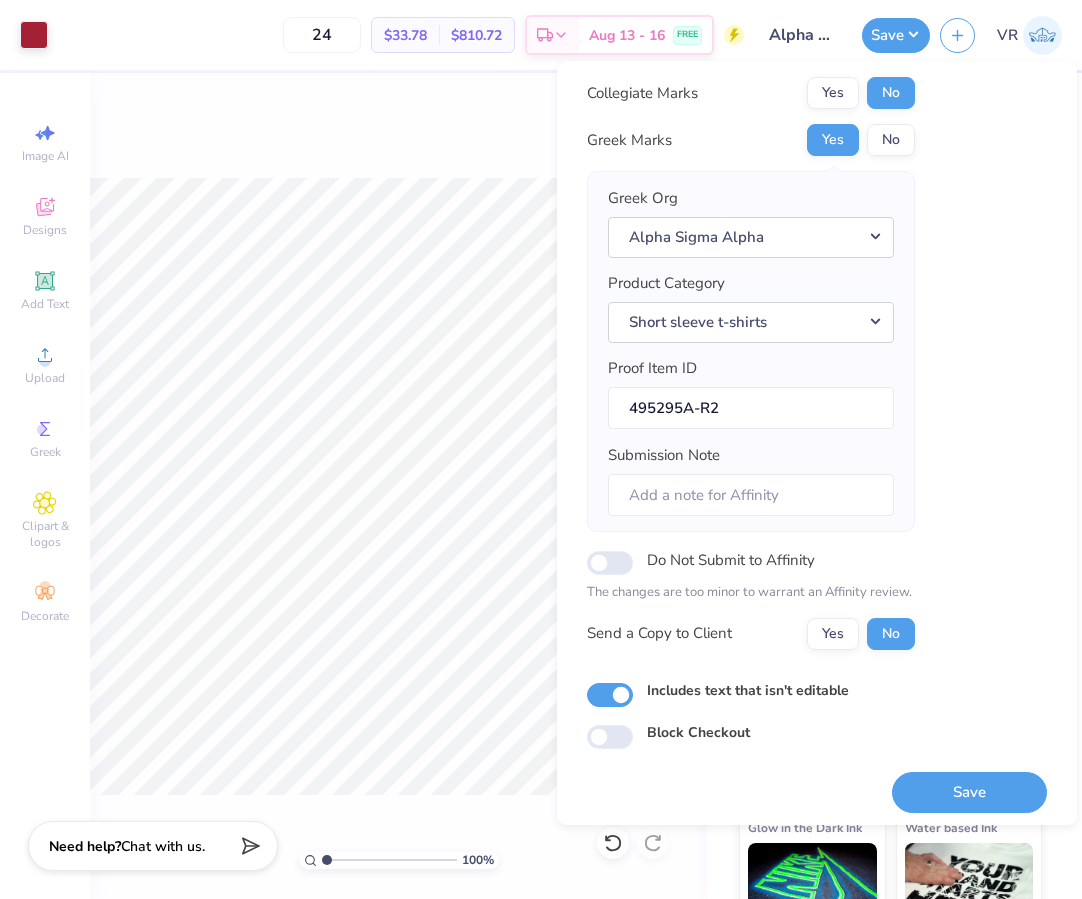 scroll, scrollTop: 55, scrollLeft: 0, axis: vertical 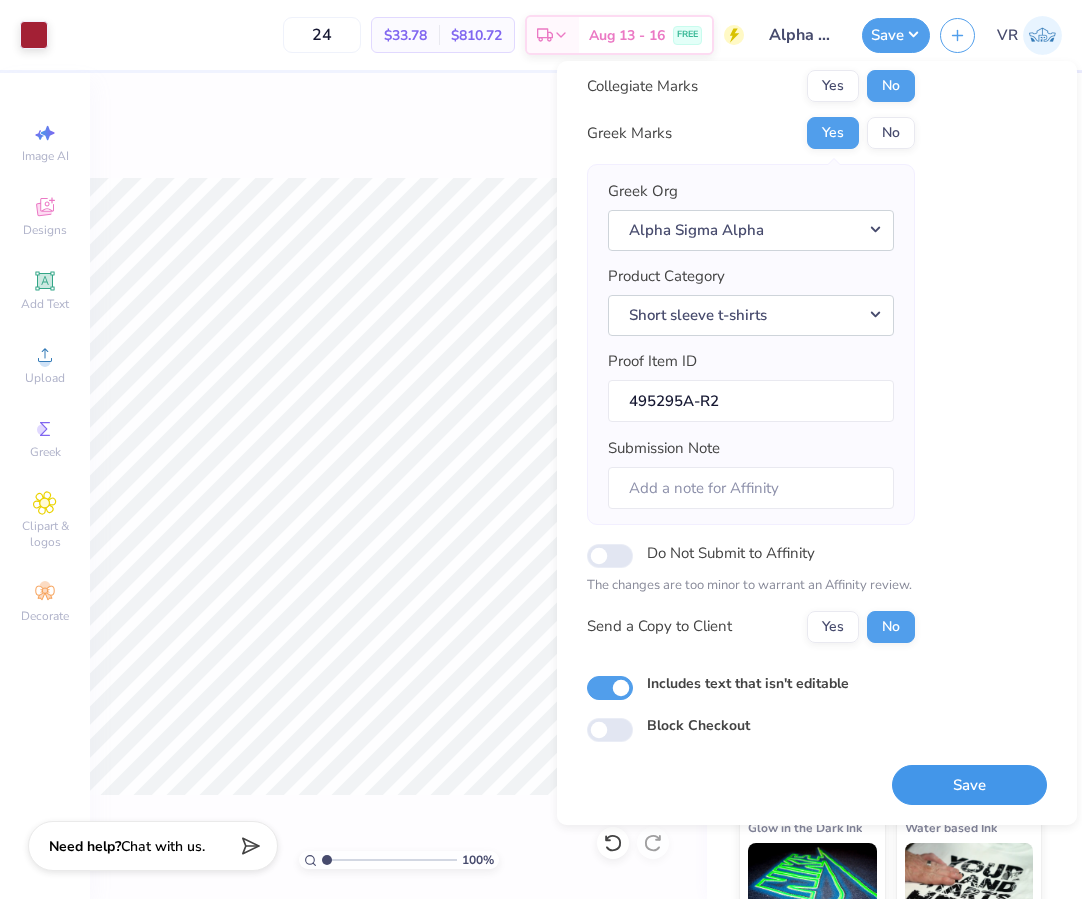 click on "Save" at bounding box center (969, 785) 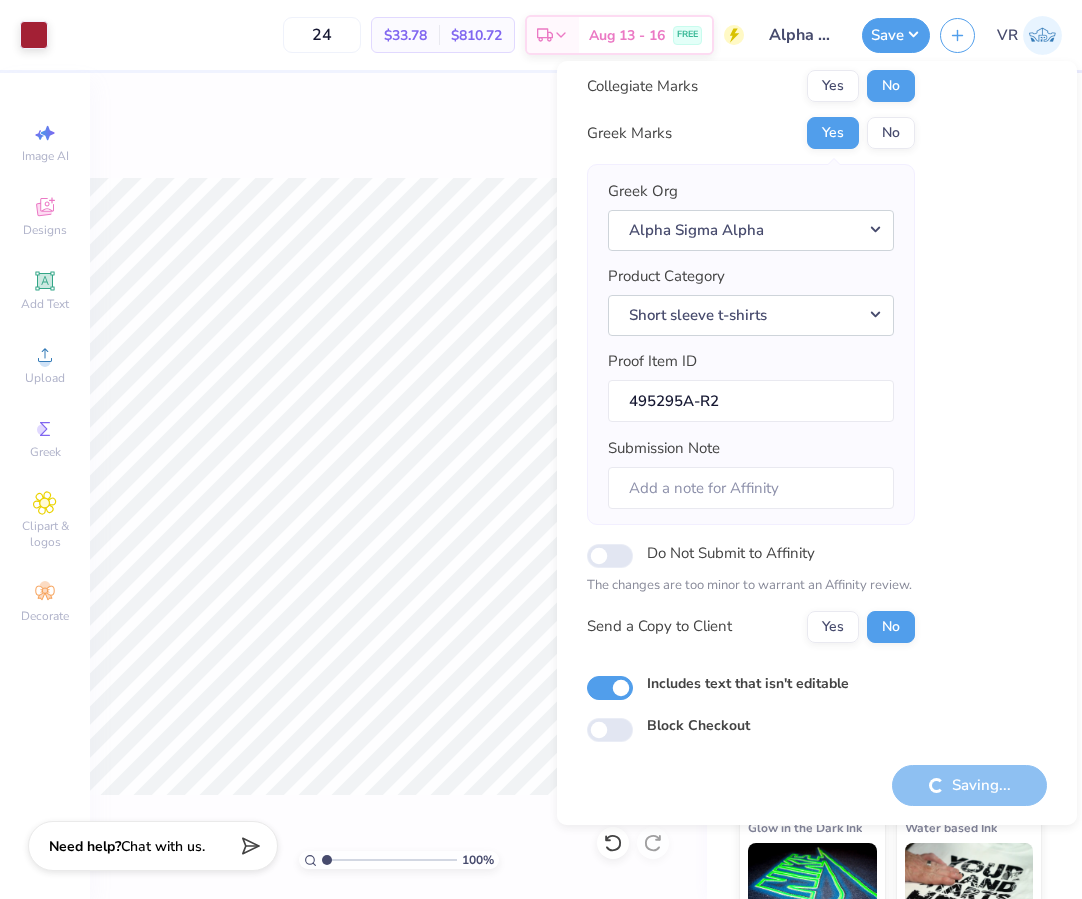 click on "100  % Back" at bounding box center [398, 486] 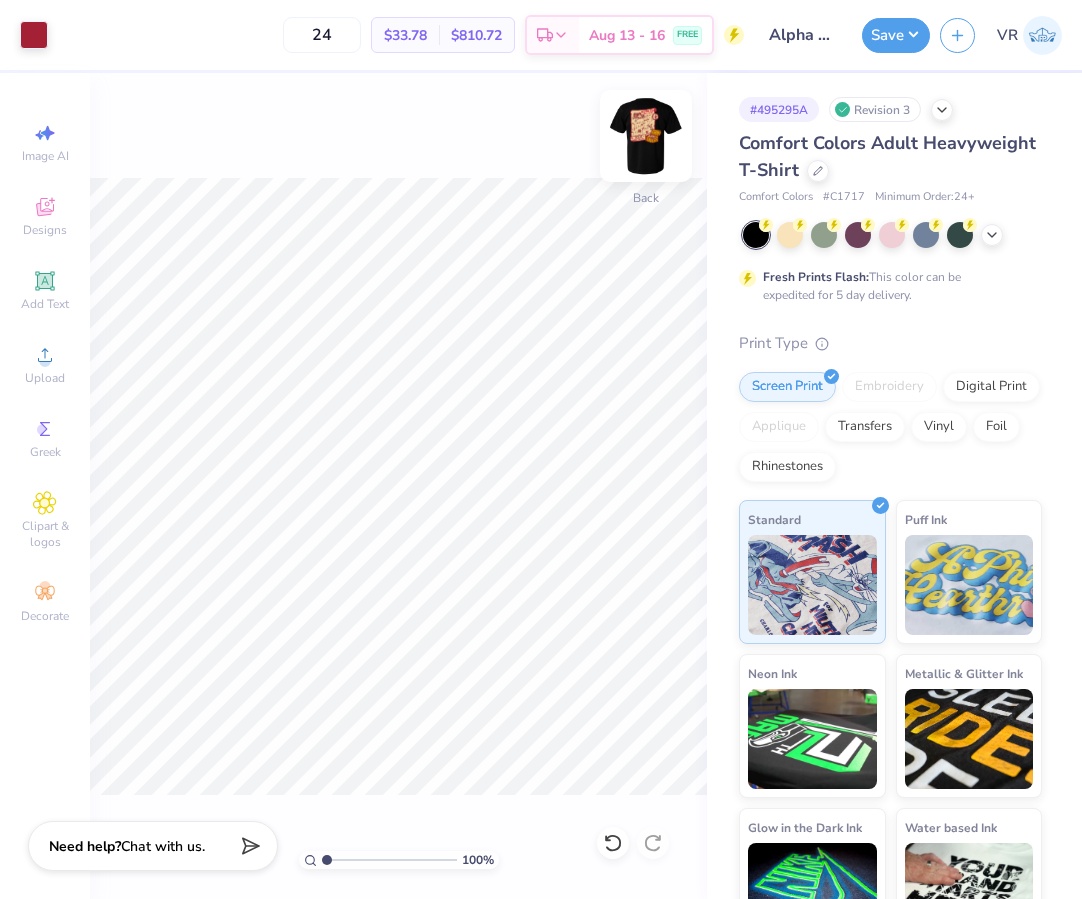 click at bounding box center (646, 136) 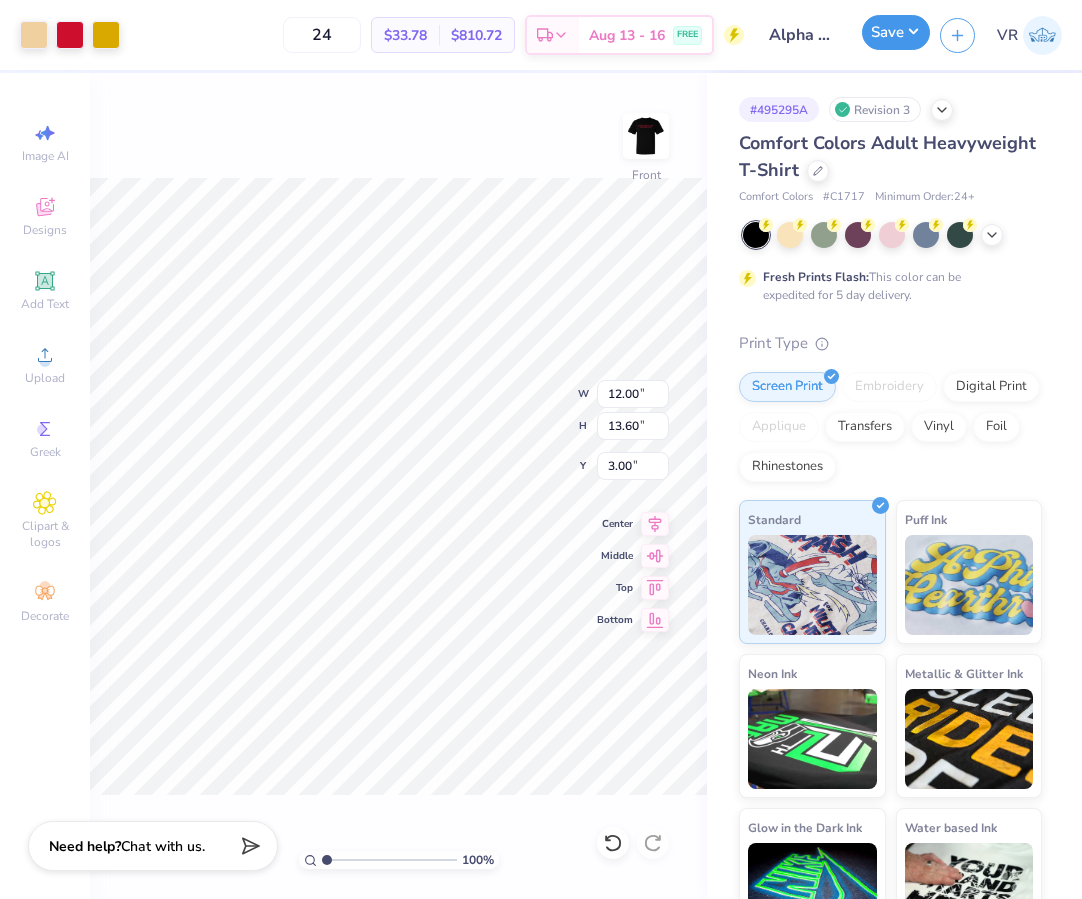 click on "Save" at bounding box center [896, 32] 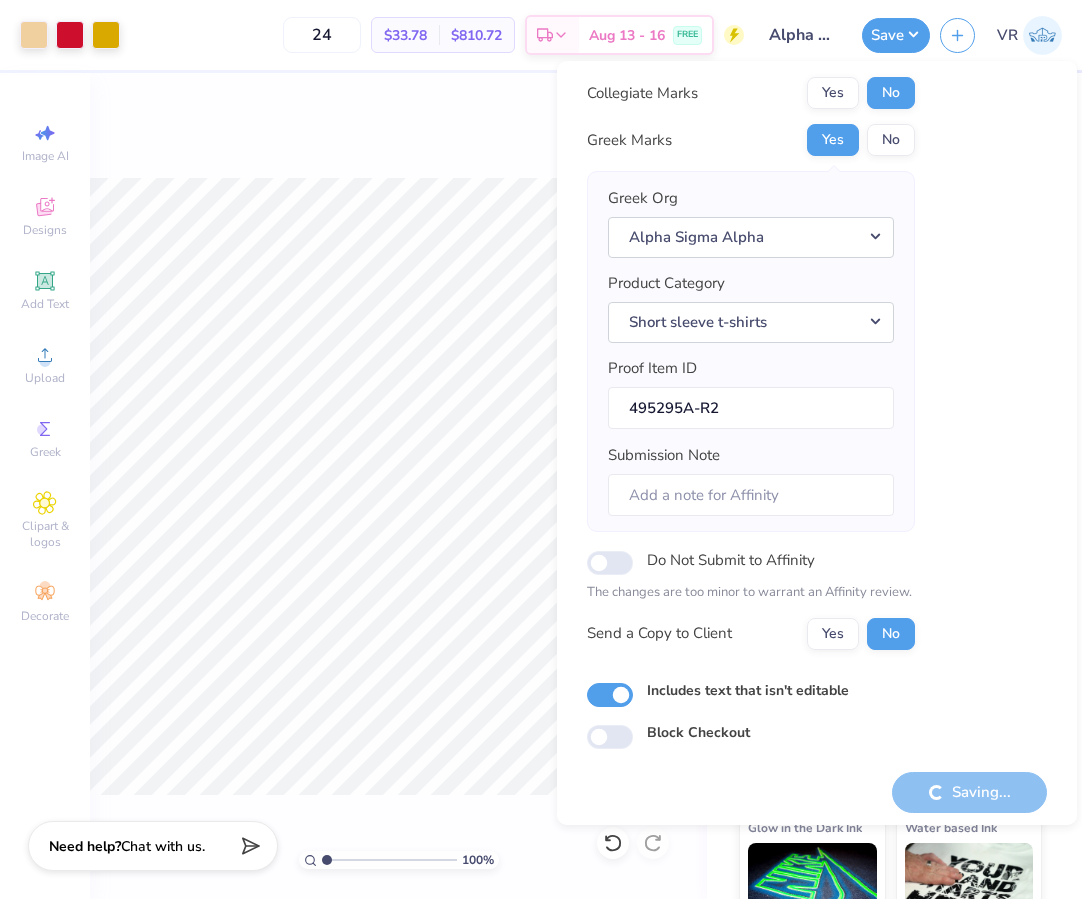 scroll, scrollTop: 55, scrollLeft: 0, axis: vertical 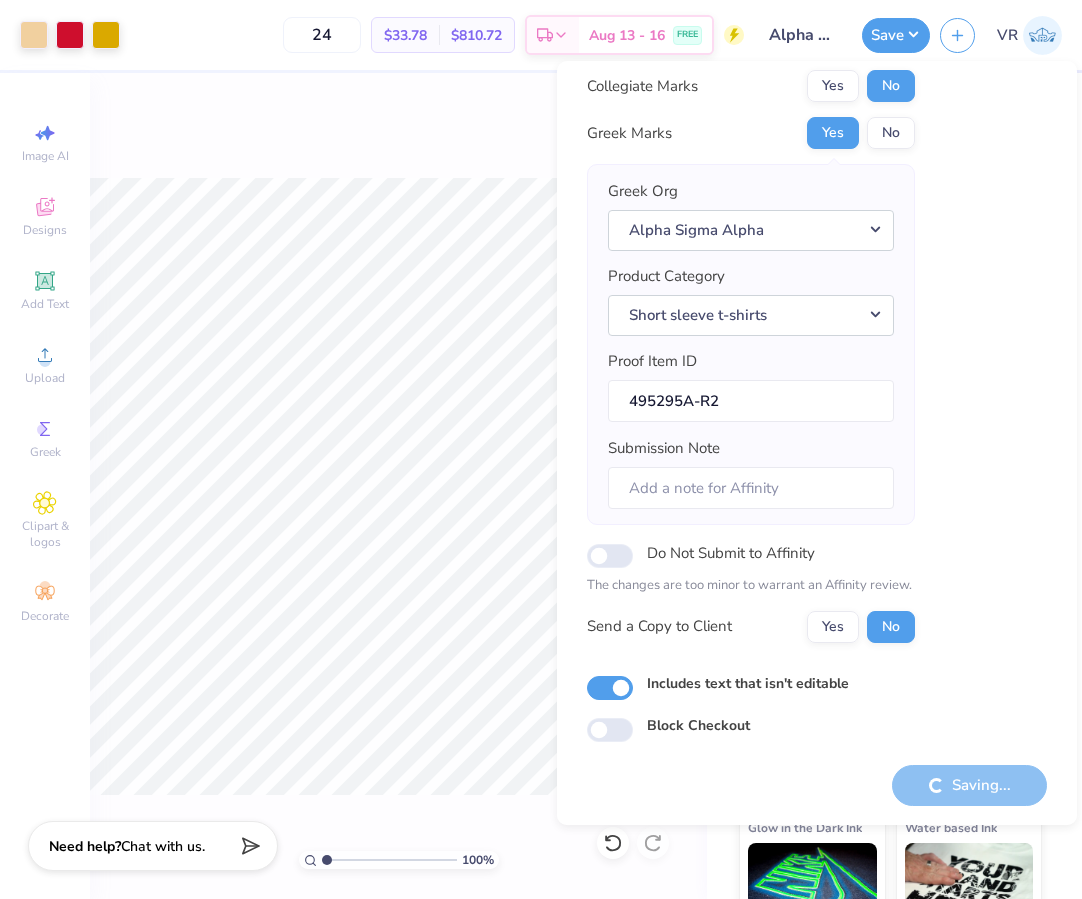 click on "100  % Front W 12.00 12.00 " H 13.60 13.60 " Y 3.00 3.00 " Center Middle Top Bottom" at bounding box center (398, 486) 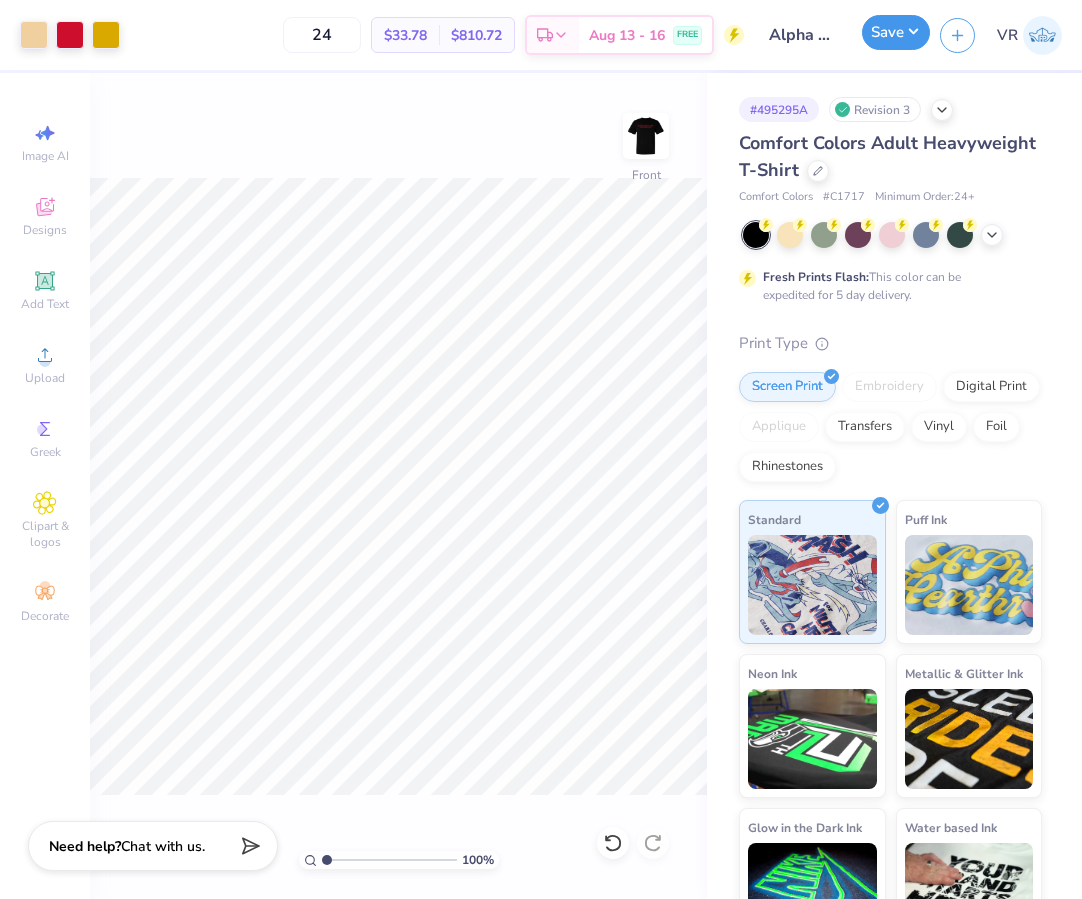 click on "Save" at bounding box center (896, 32) 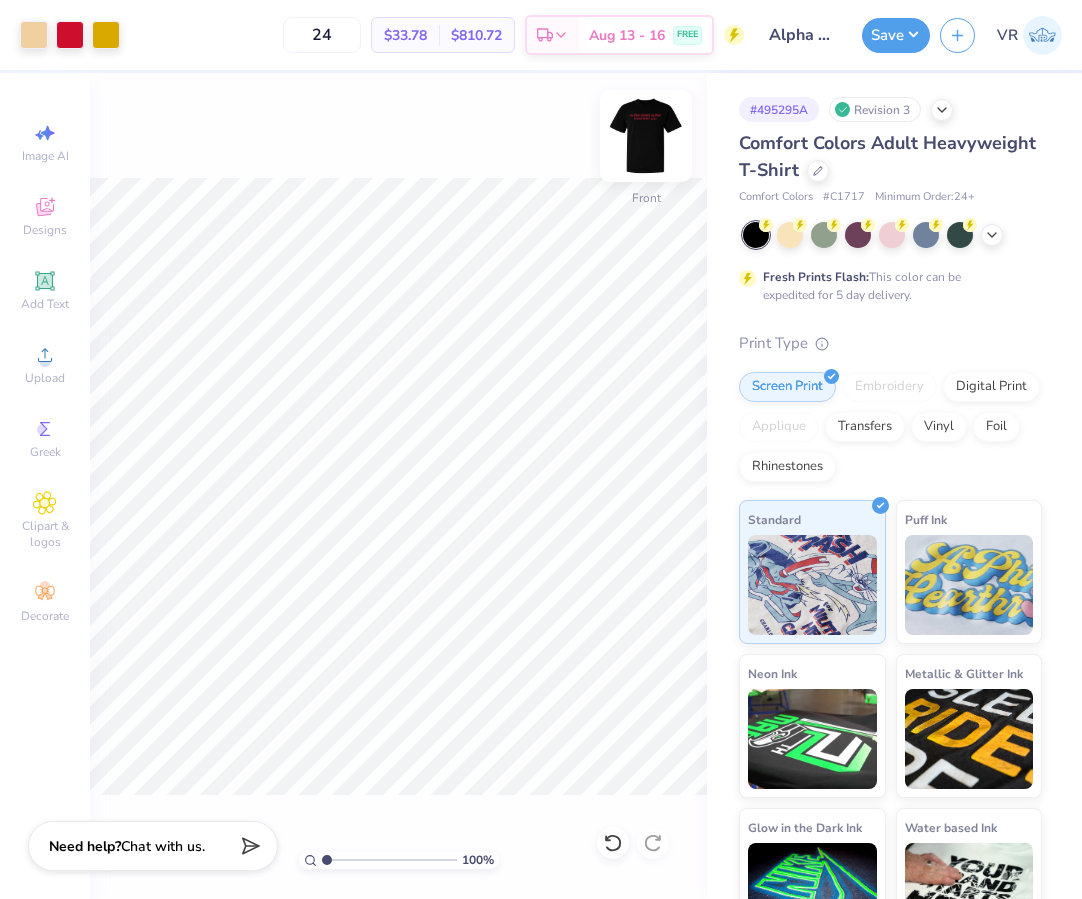 click at bounding box center (646, 136) 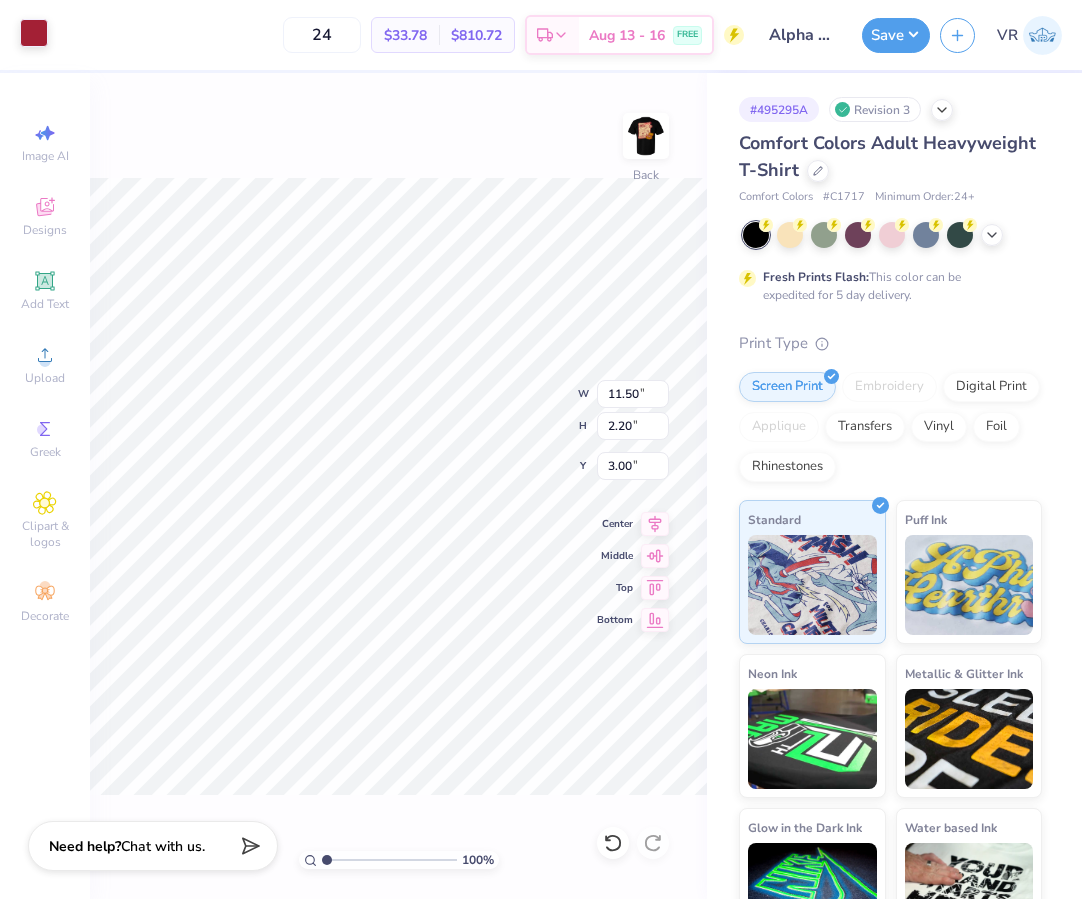 click at bounding box center [34, 33] 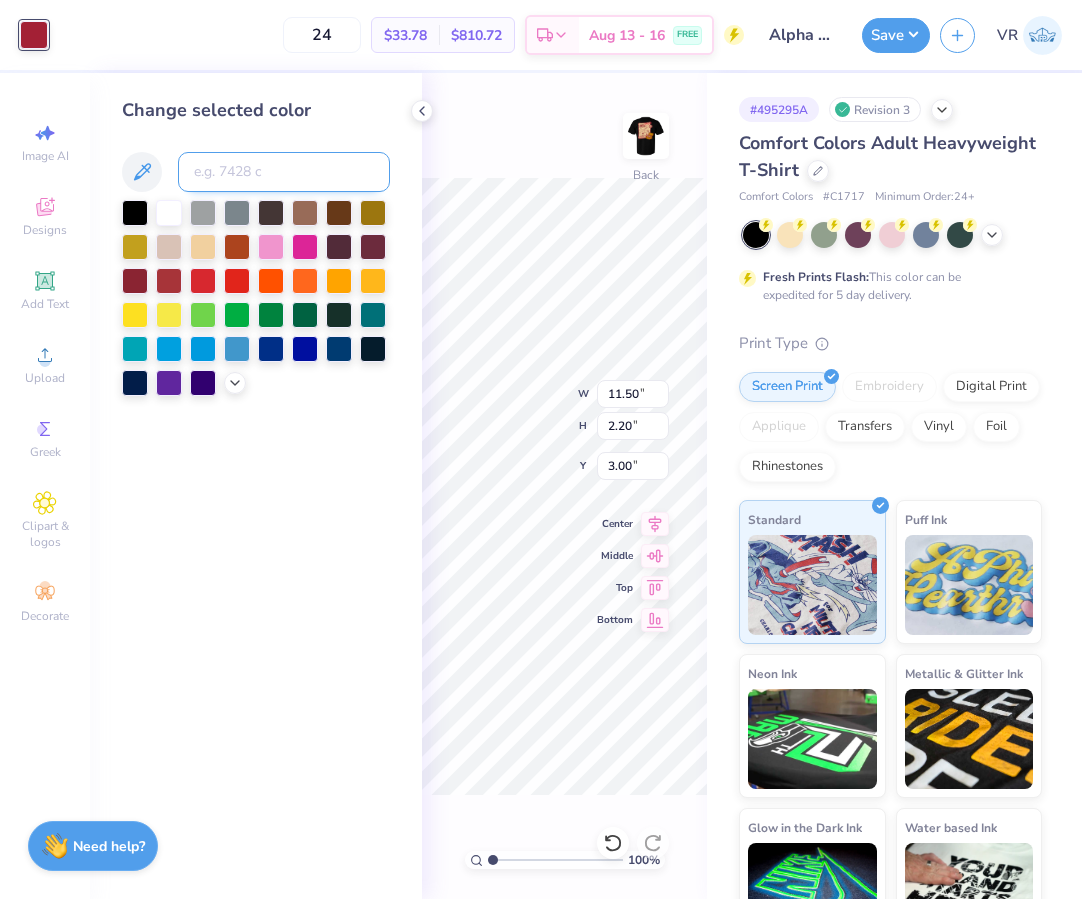 click at bounding box center (284, 172) 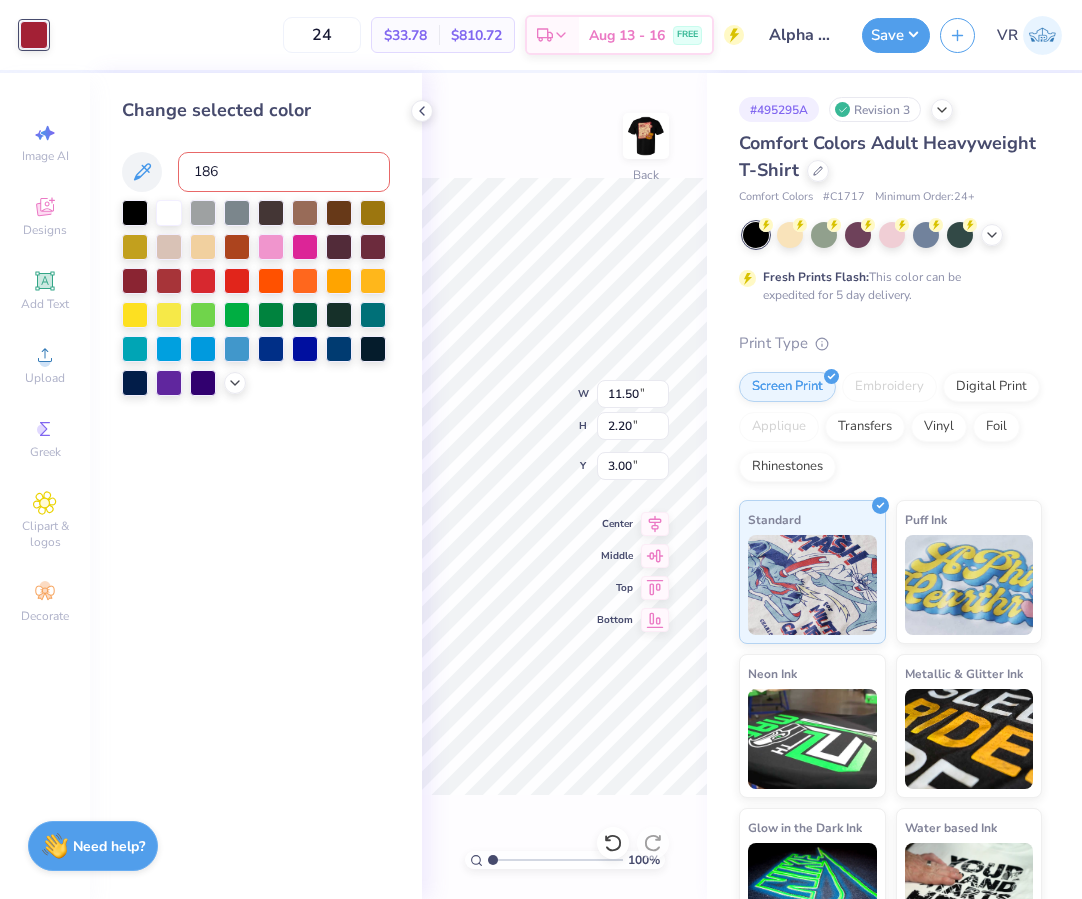type on "186" 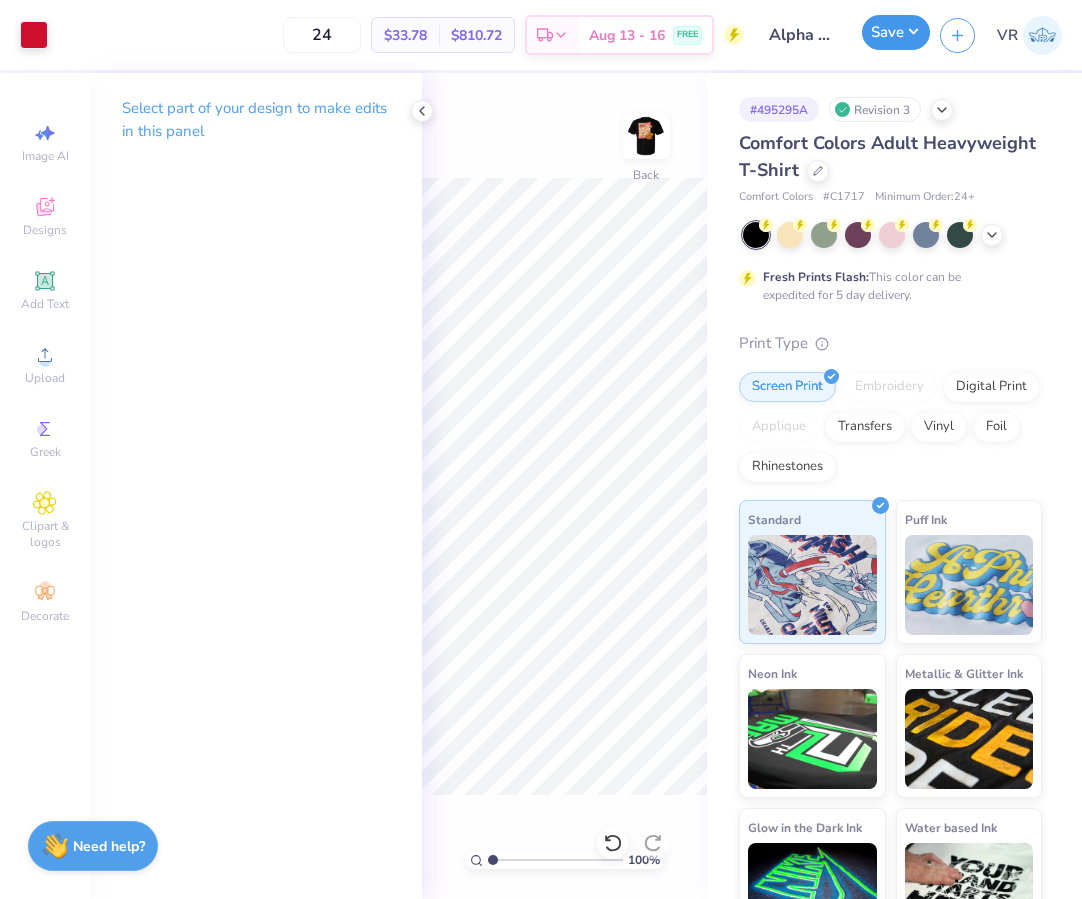 click on "Save" at bounding box center [896, 32] 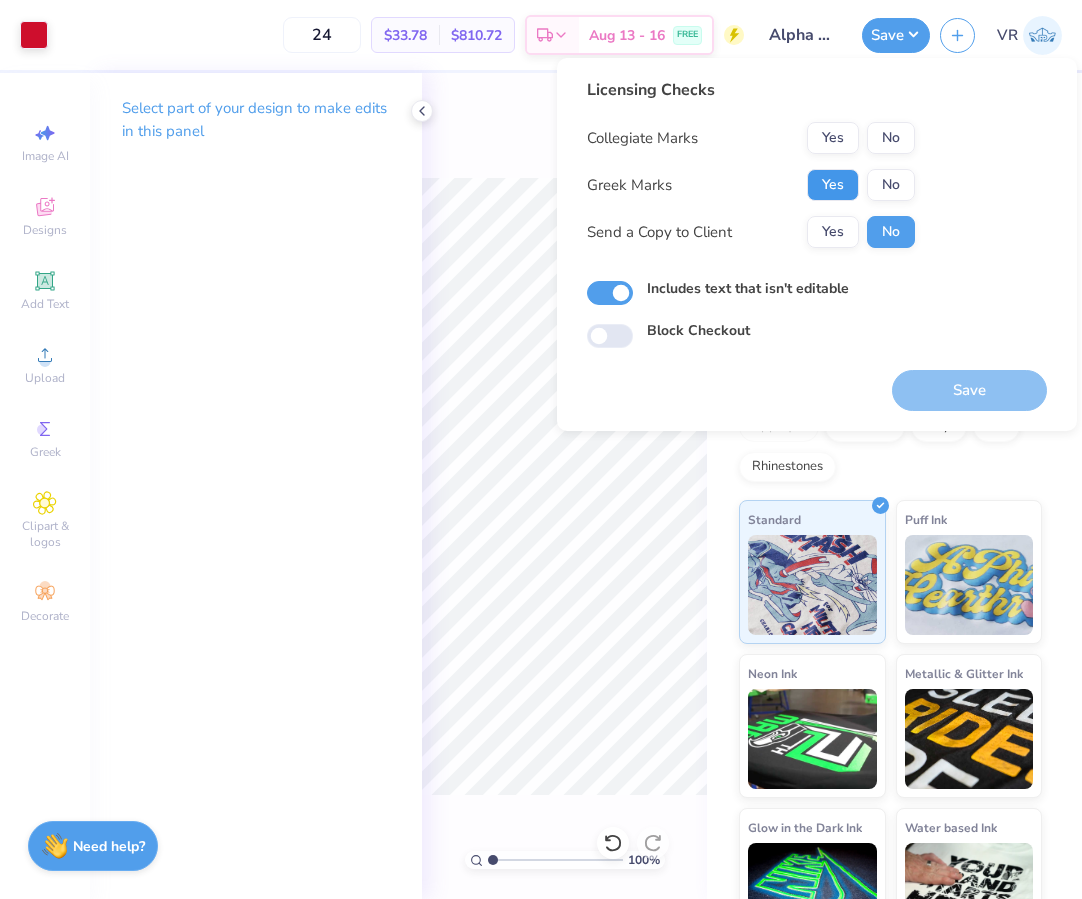 click on "Yes" at bounding box center [833, 185] 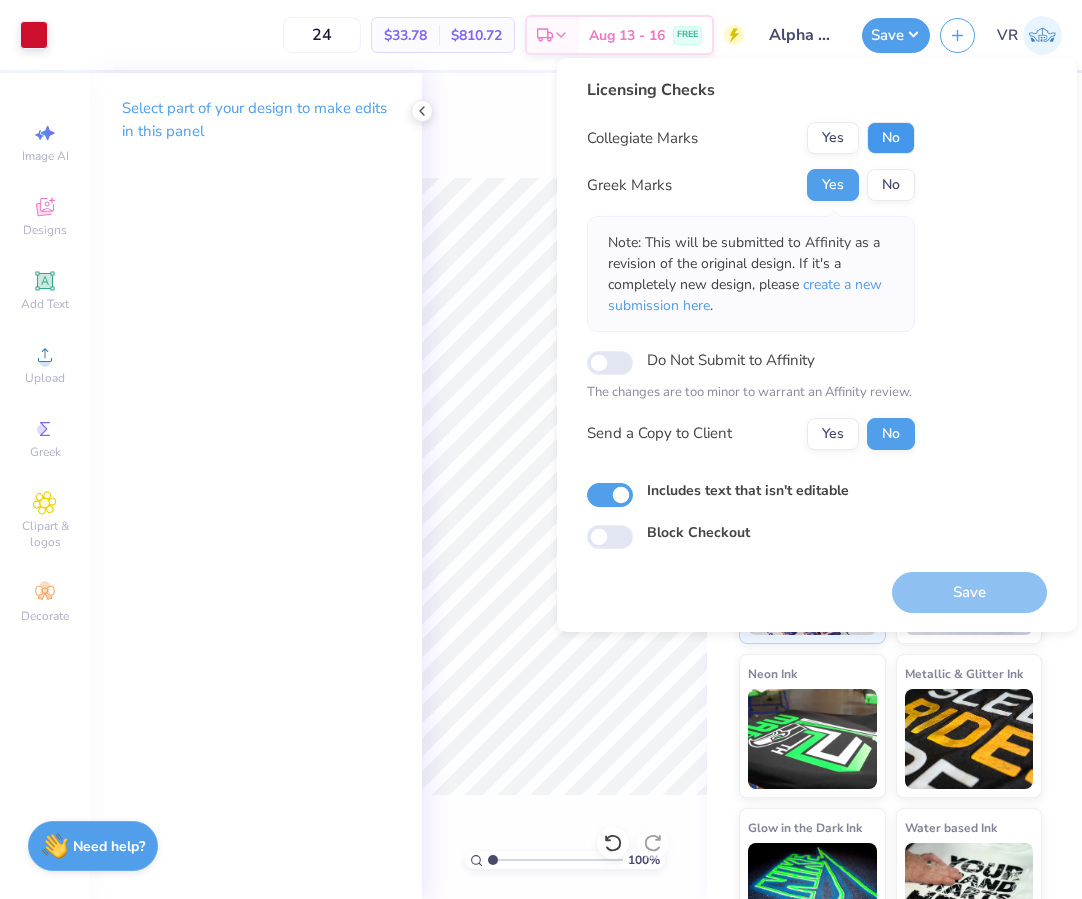 click on "No" at bounding box center [891, 138] 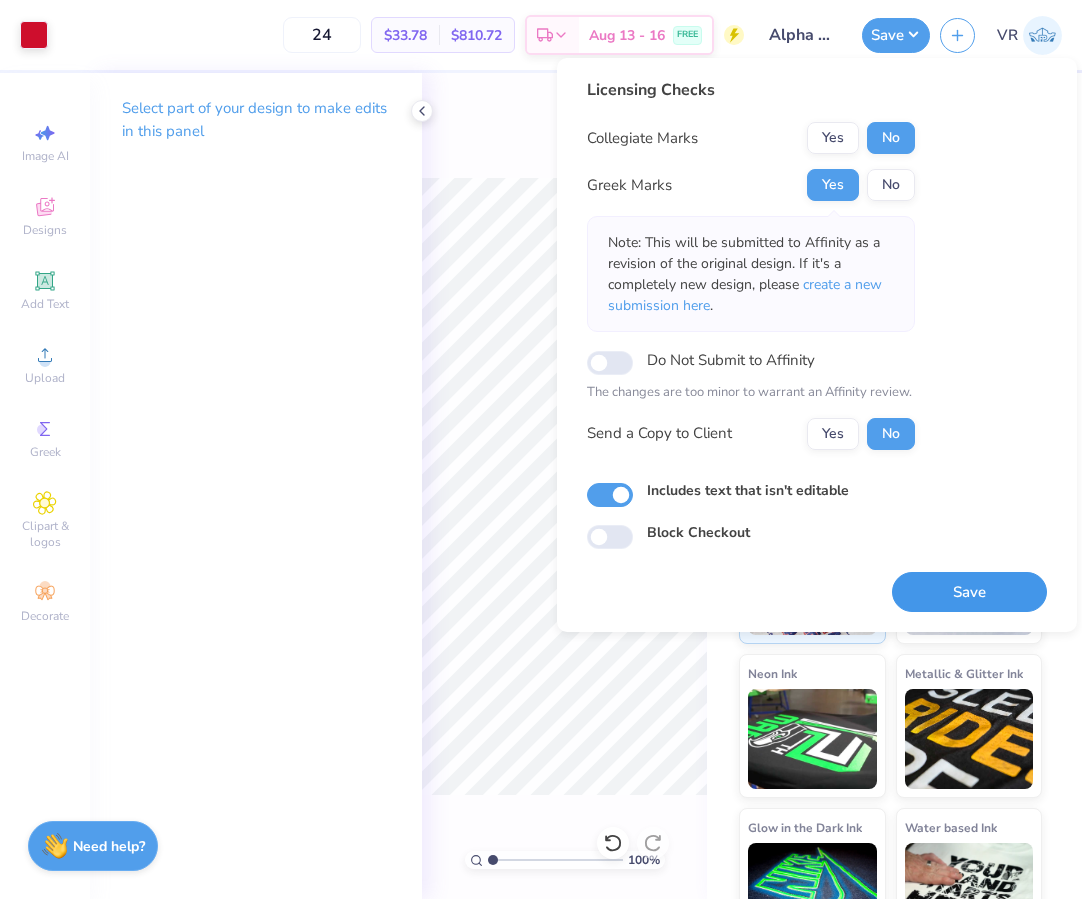 click on "Save" at bounding box center (969, 592) 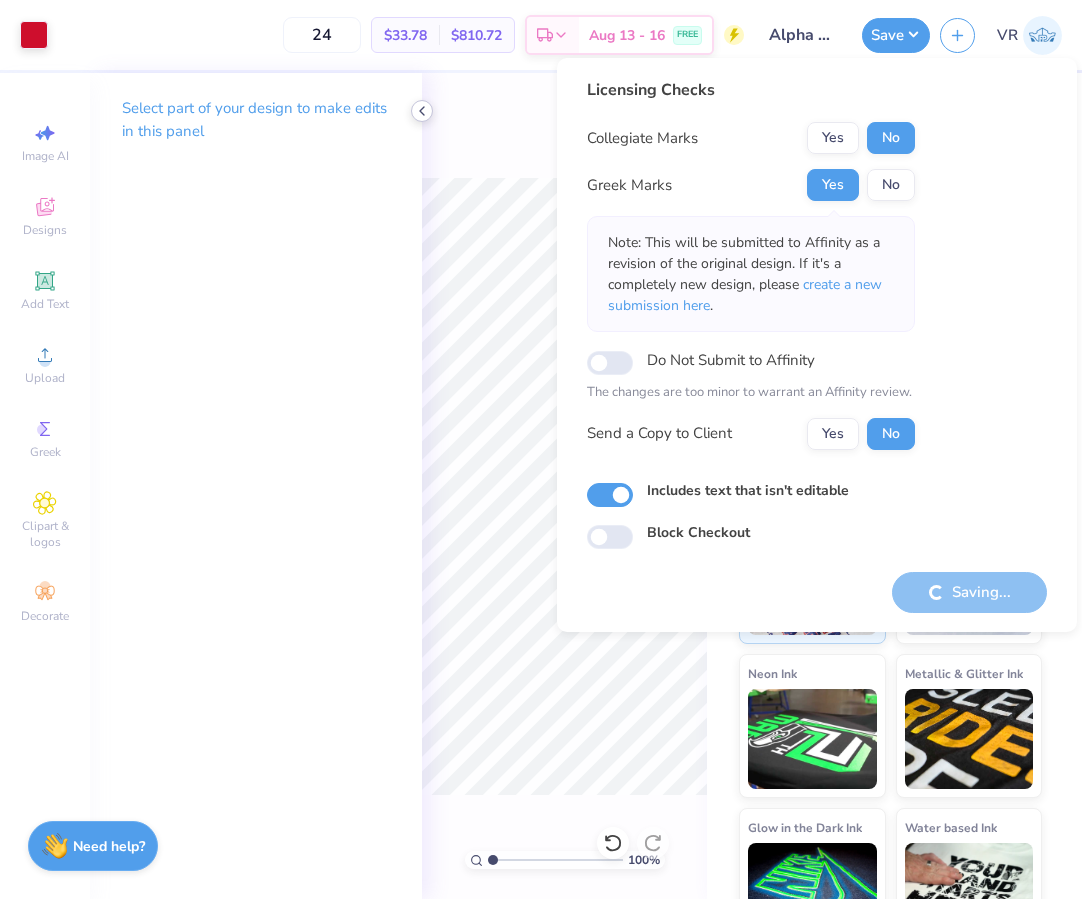 click 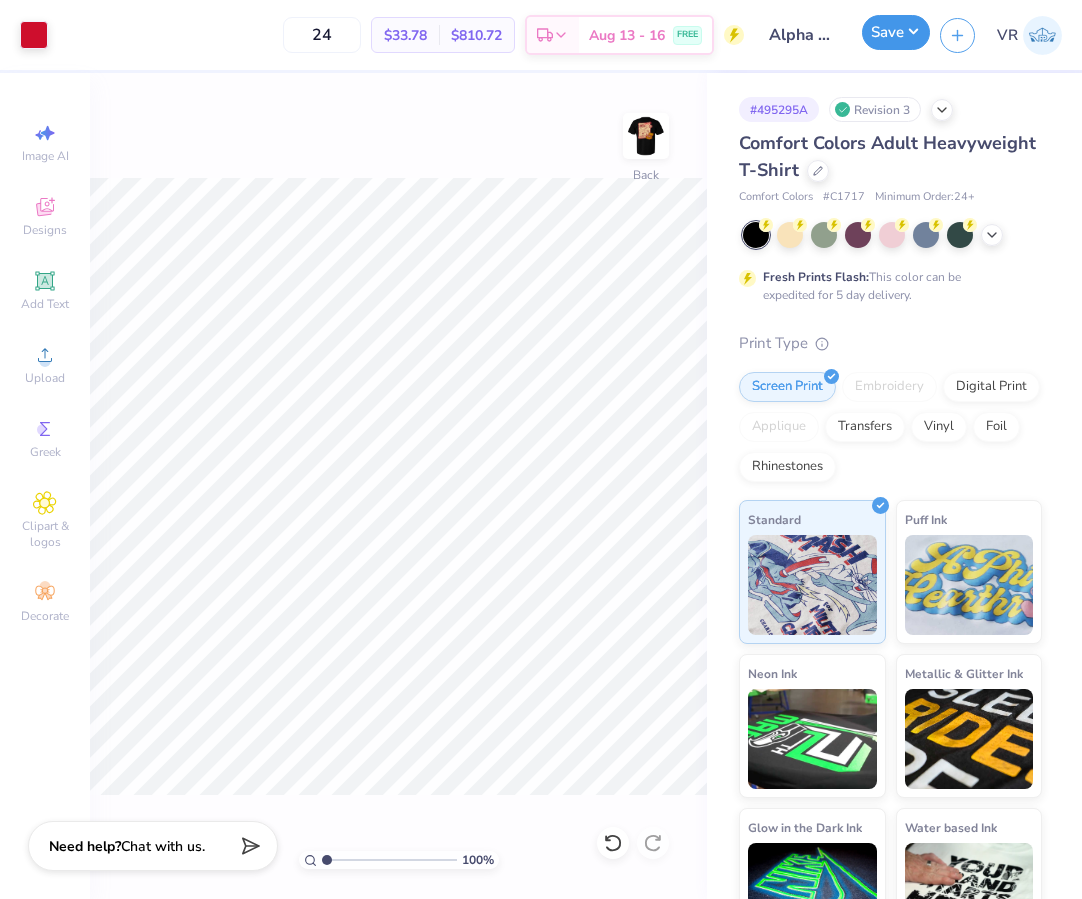 click on "Save" at bounding box center (896, 32) 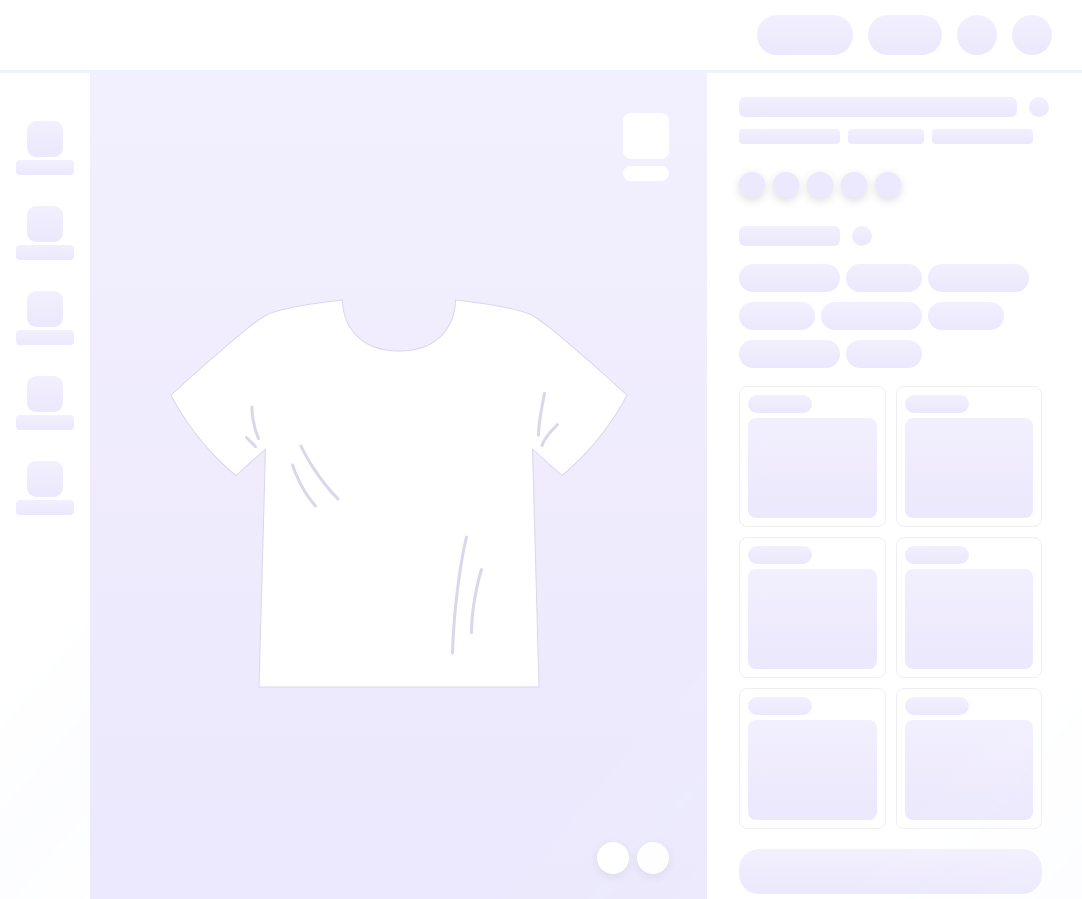 scroll, scrollTop: 0, scrollLeft: 0, axis: both 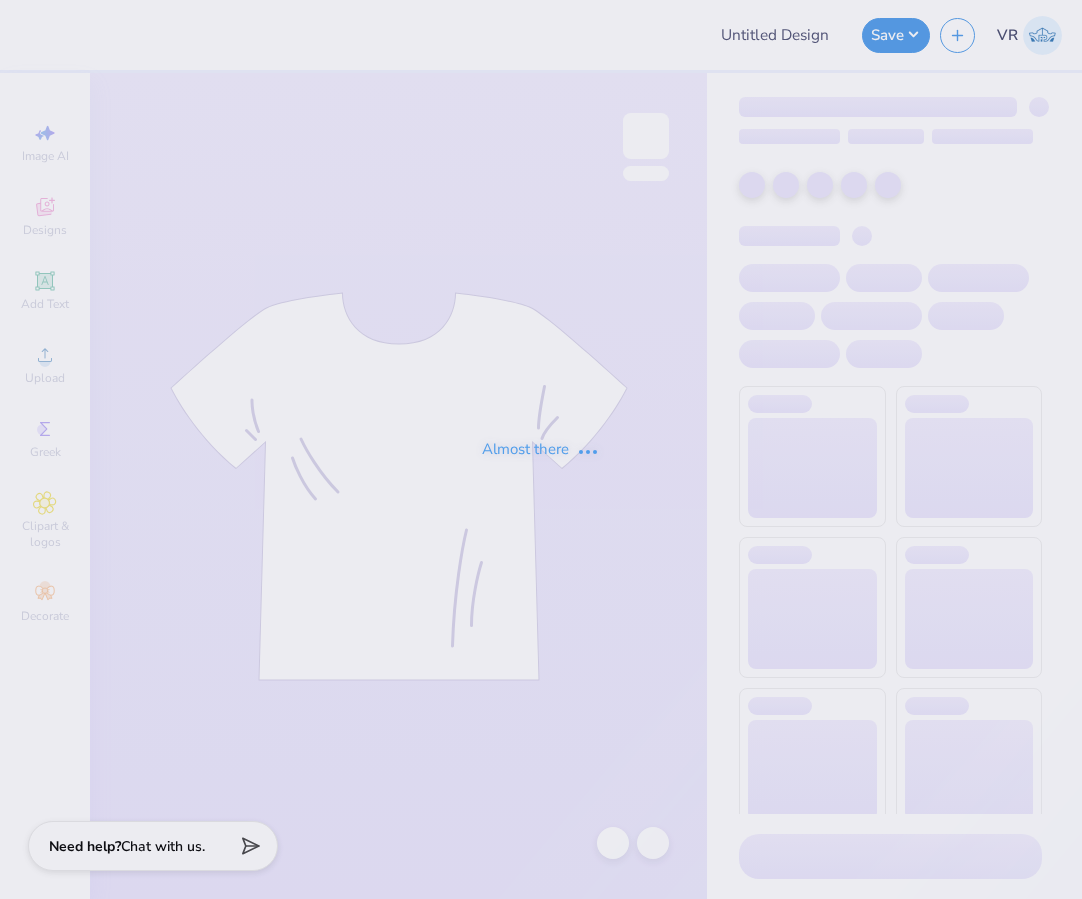 type on "Girl Gains Hat" 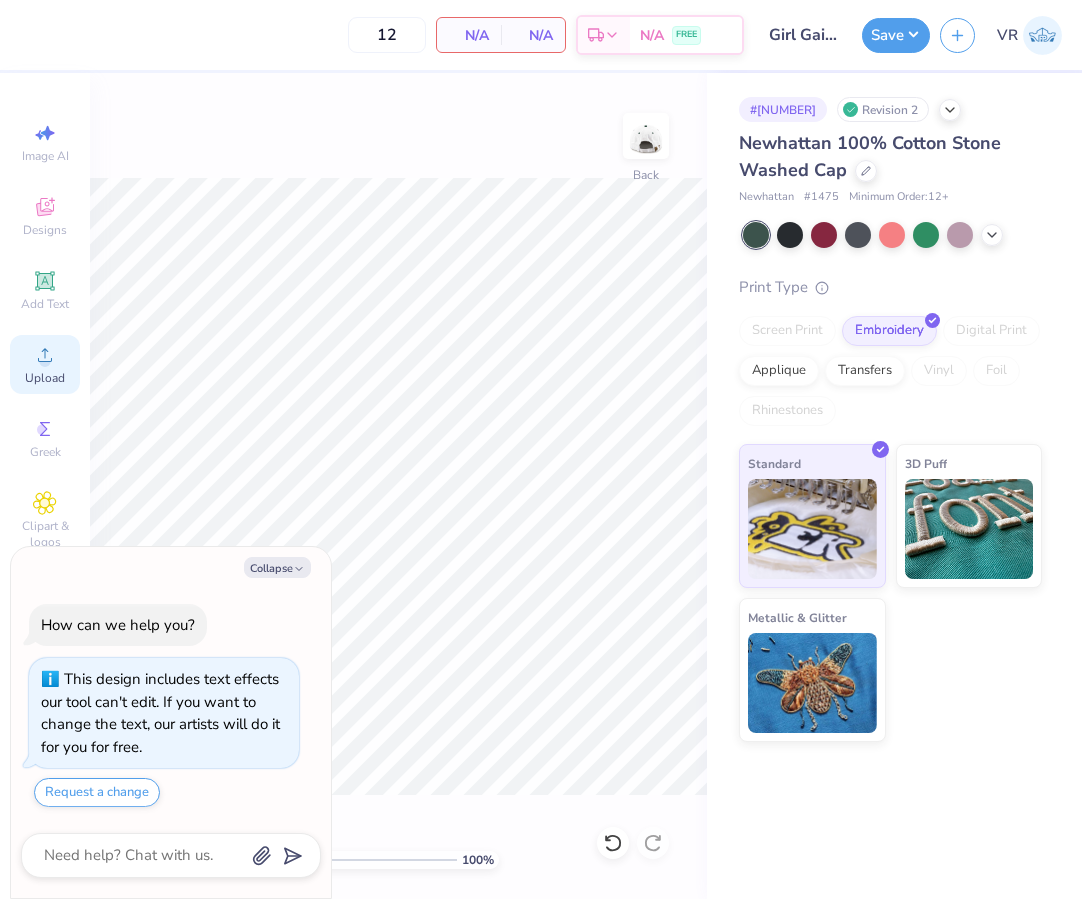 click on "Upload" at bounding box center [45, 364] 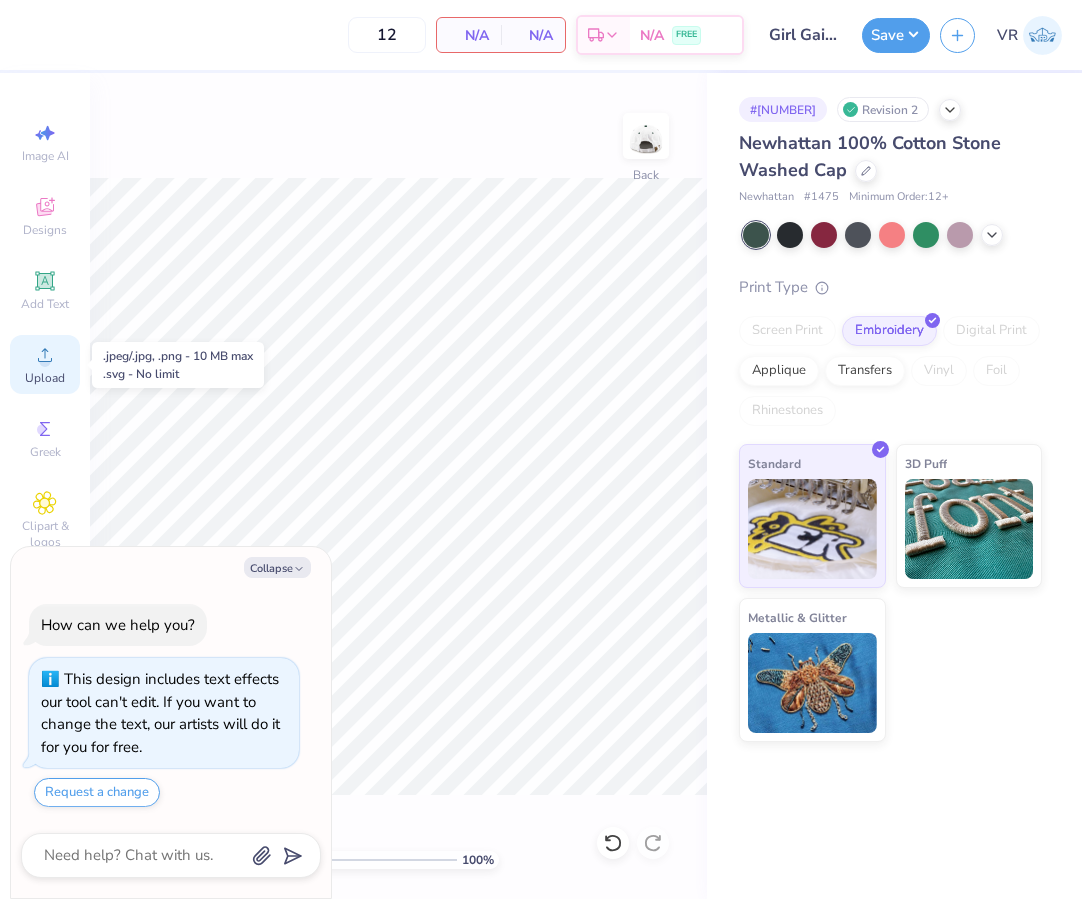 type on "x" 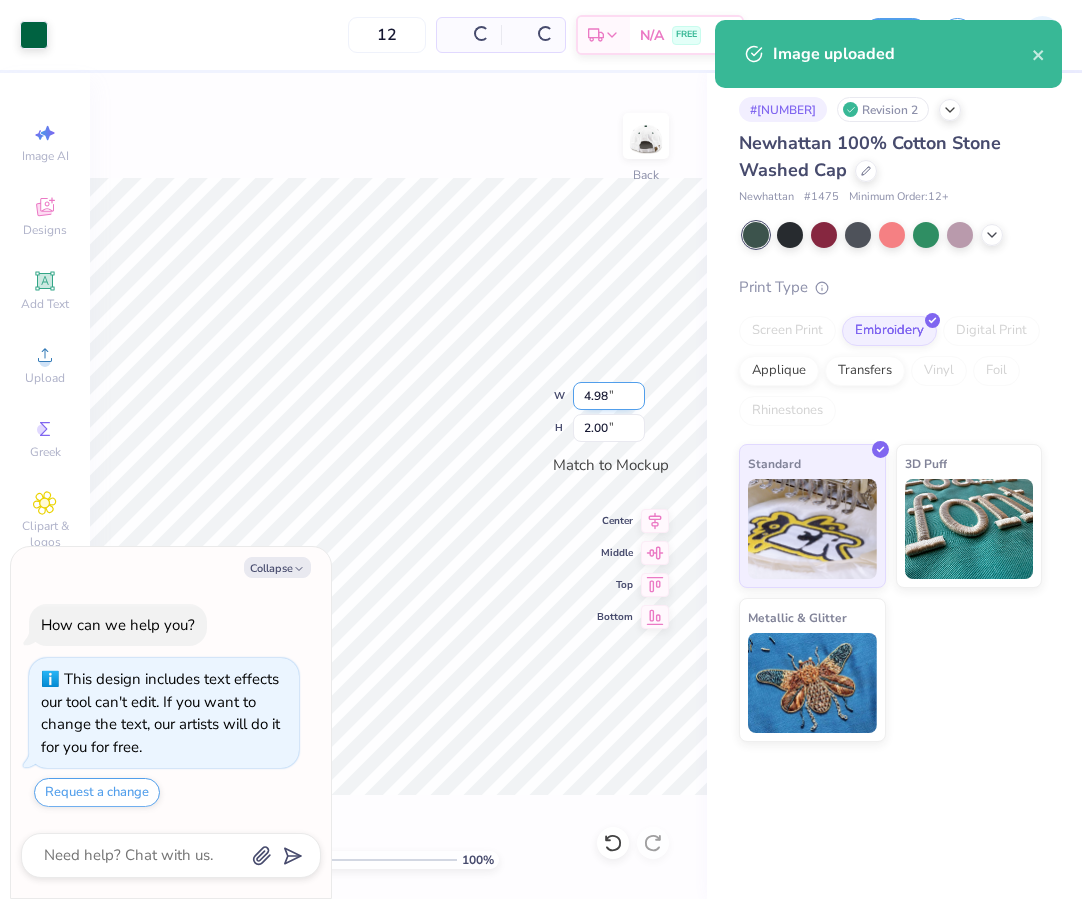 click on "4.98" at bounding box center (609, 396) 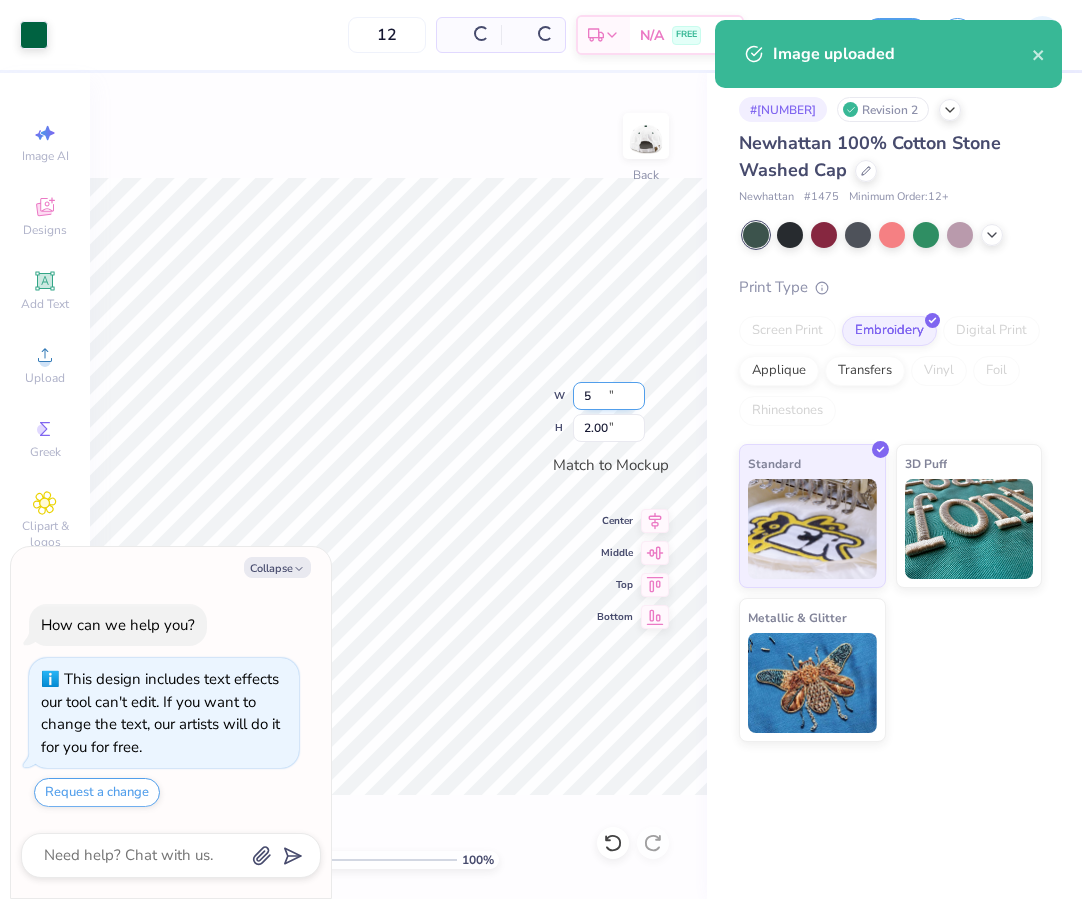 type on "5" 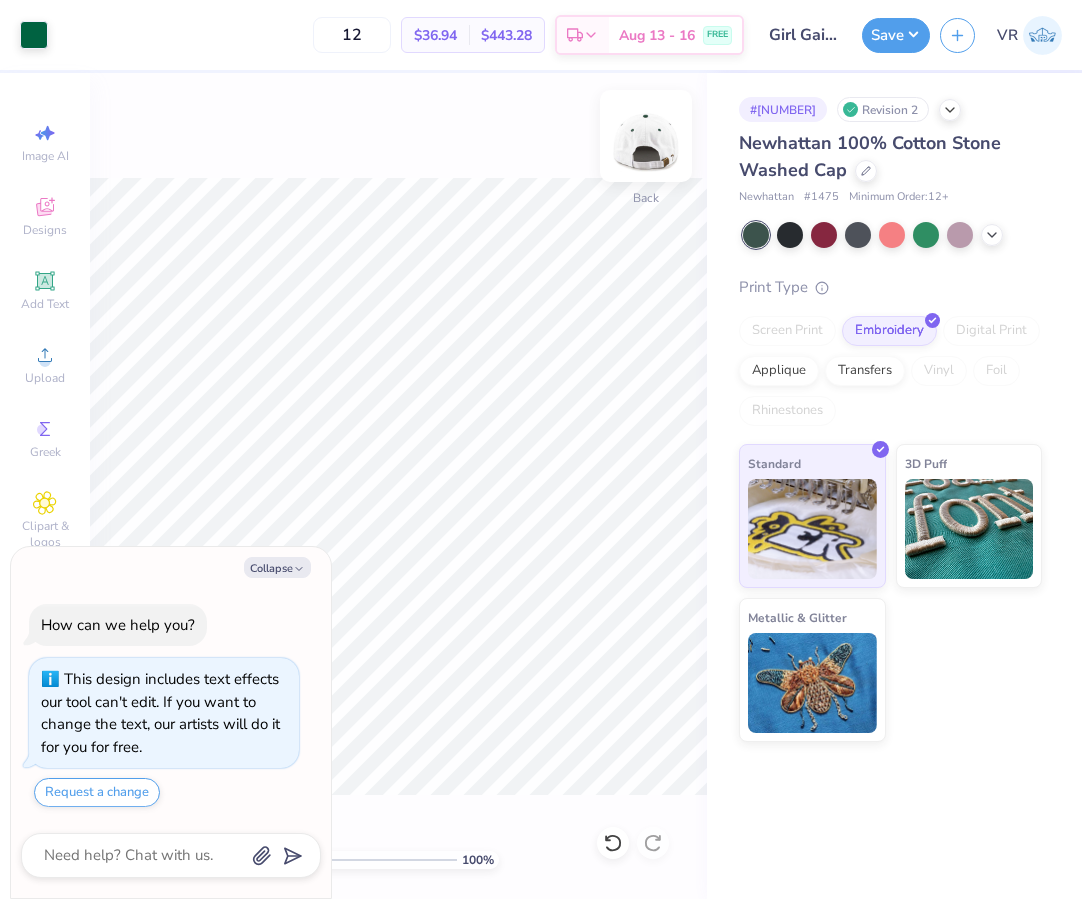 click at bounding box center (646, 136) 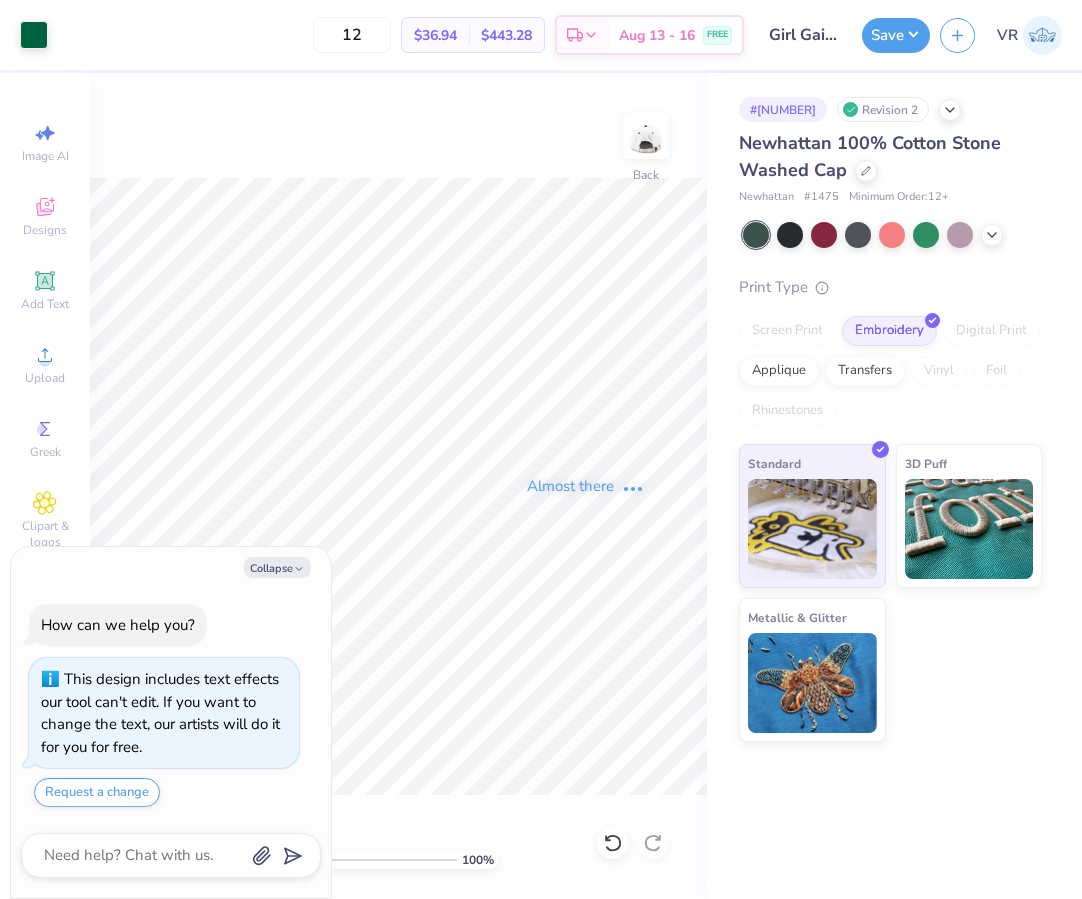 click on "Almost there" at bounding box center [586, 486] 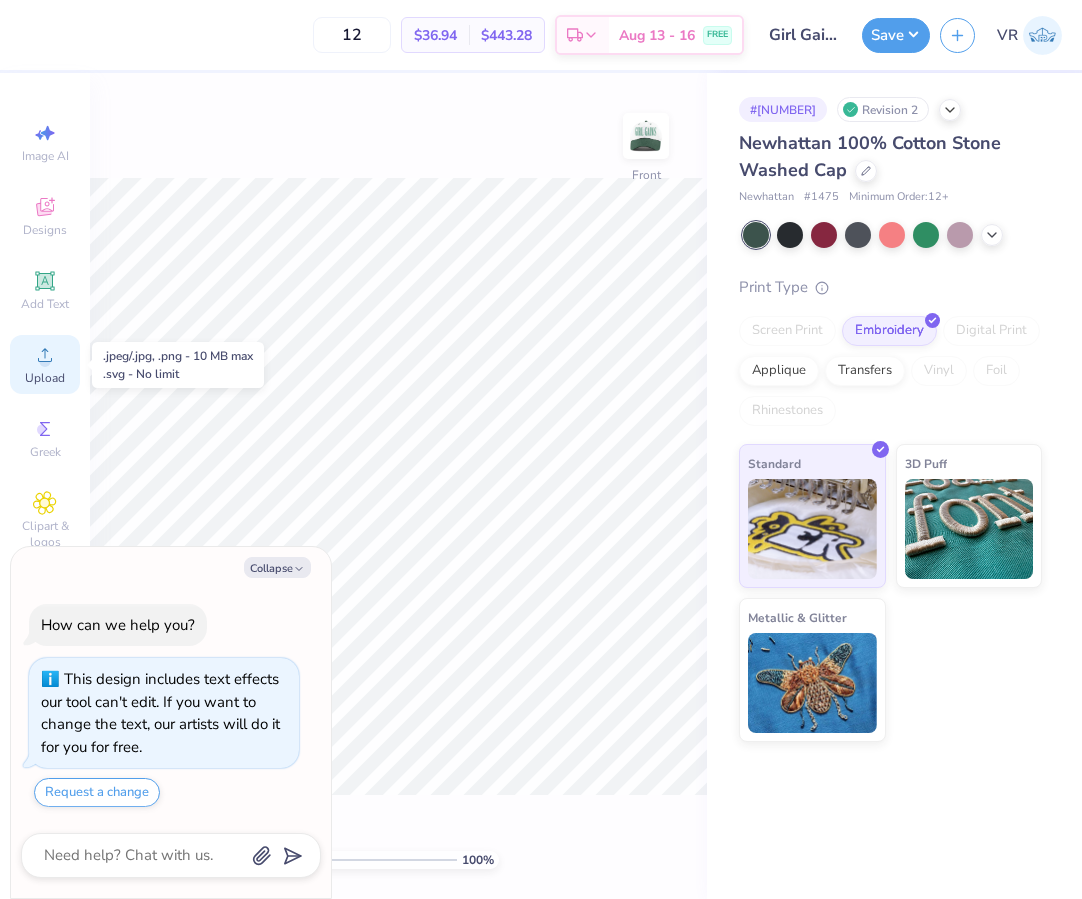 click 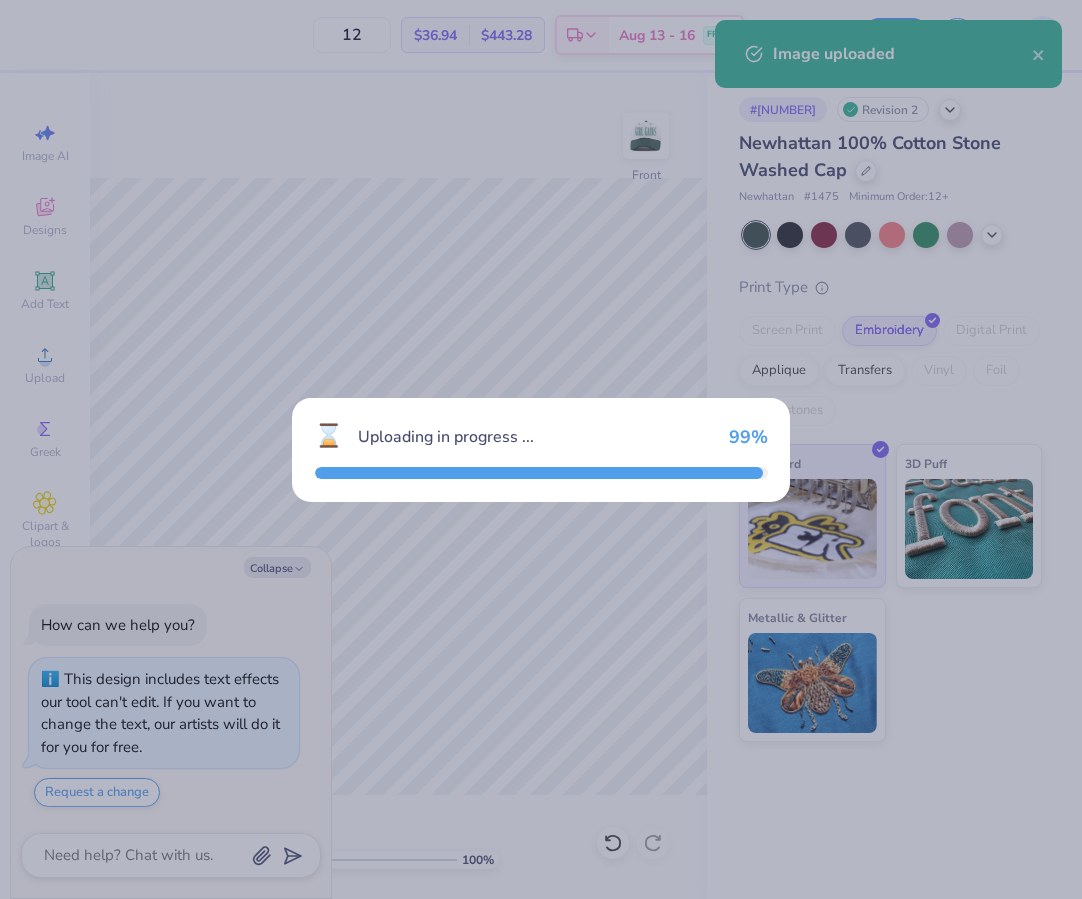 type on "x" 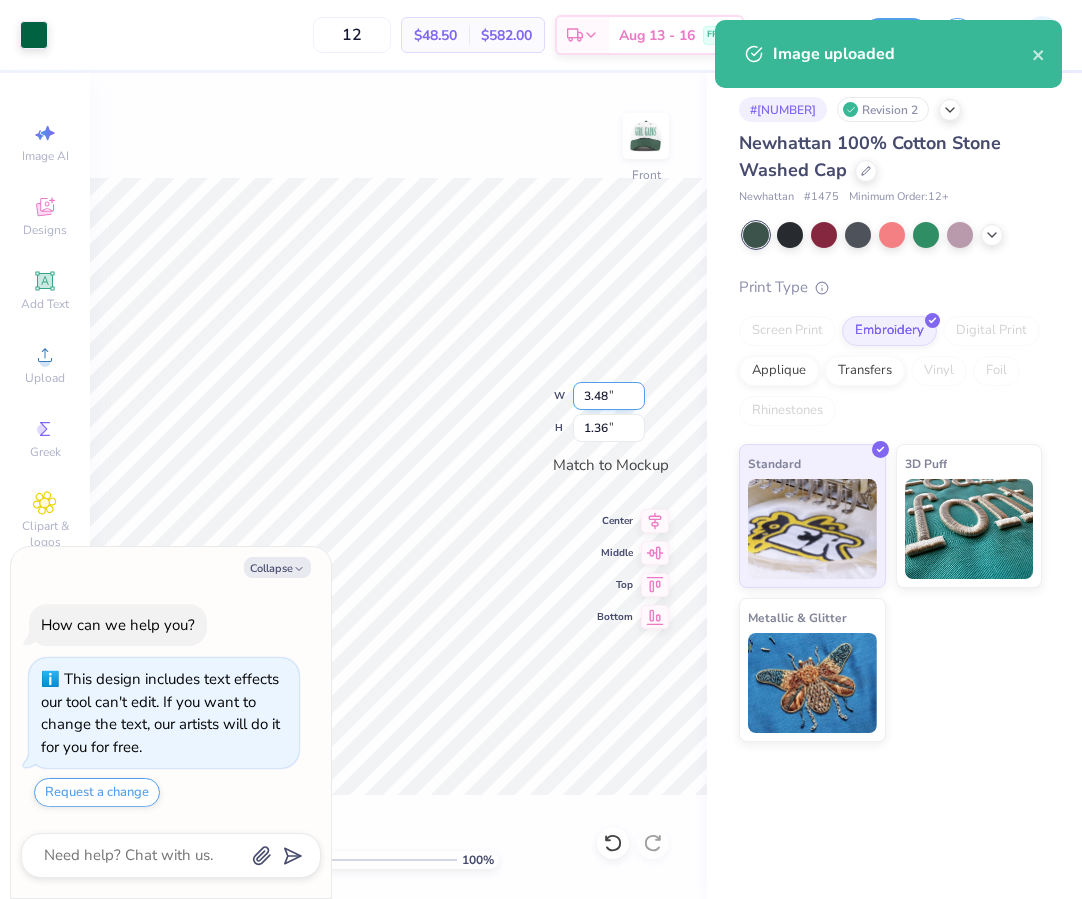 click on "3.48" at bounding box center (609, 396) 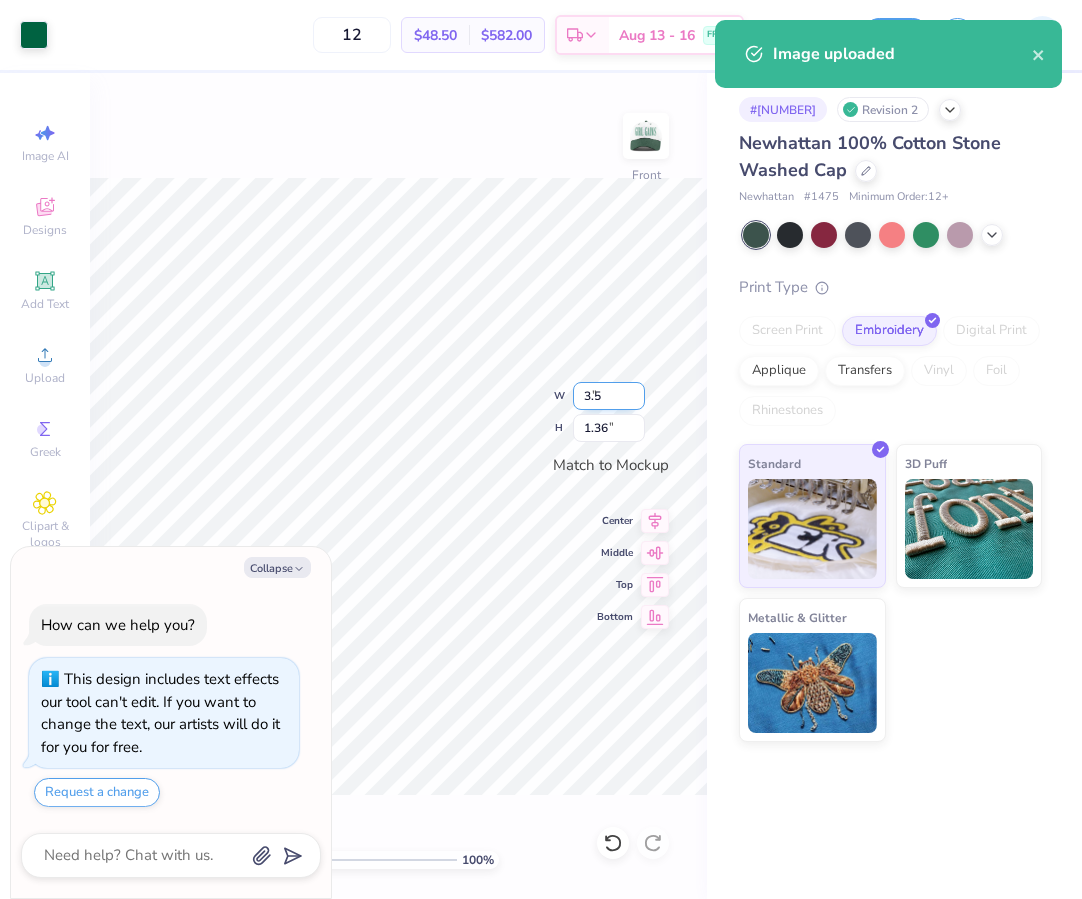 type on "3.5" 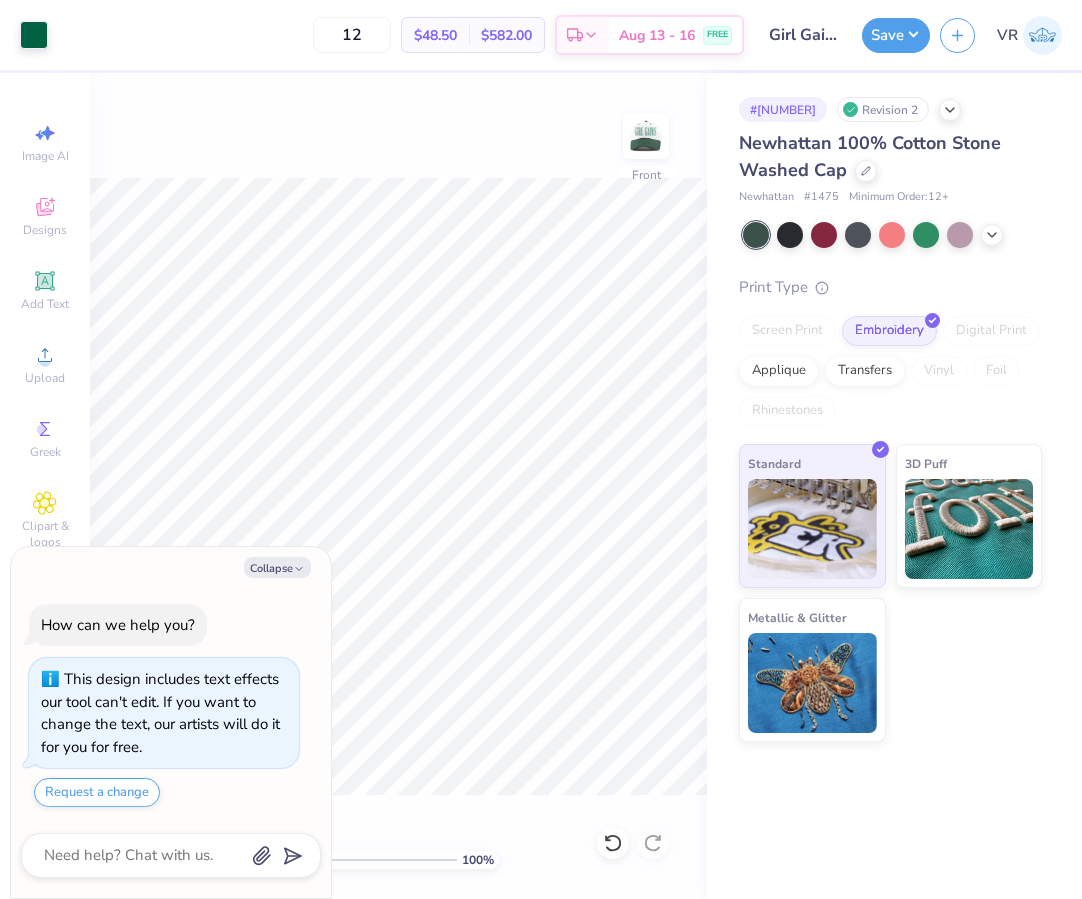 click on "100  % Front" at bounding box center (398, 486) 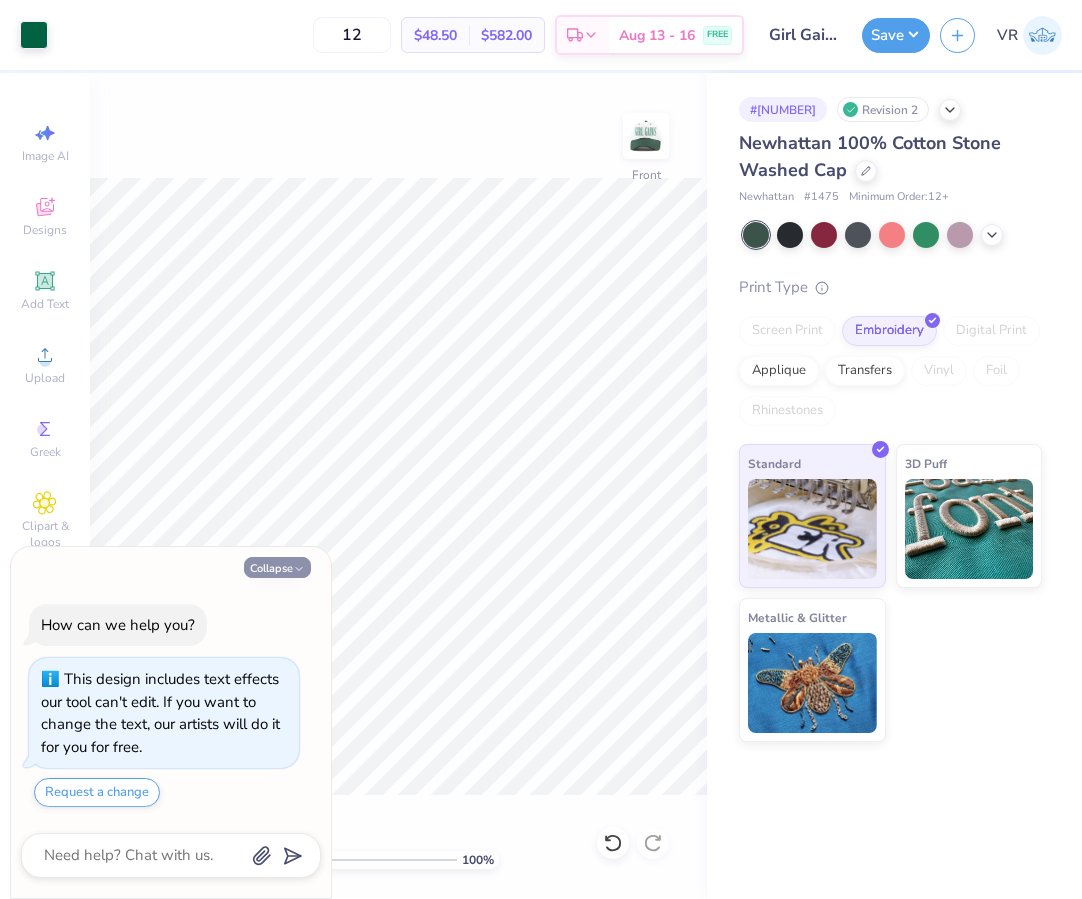 click 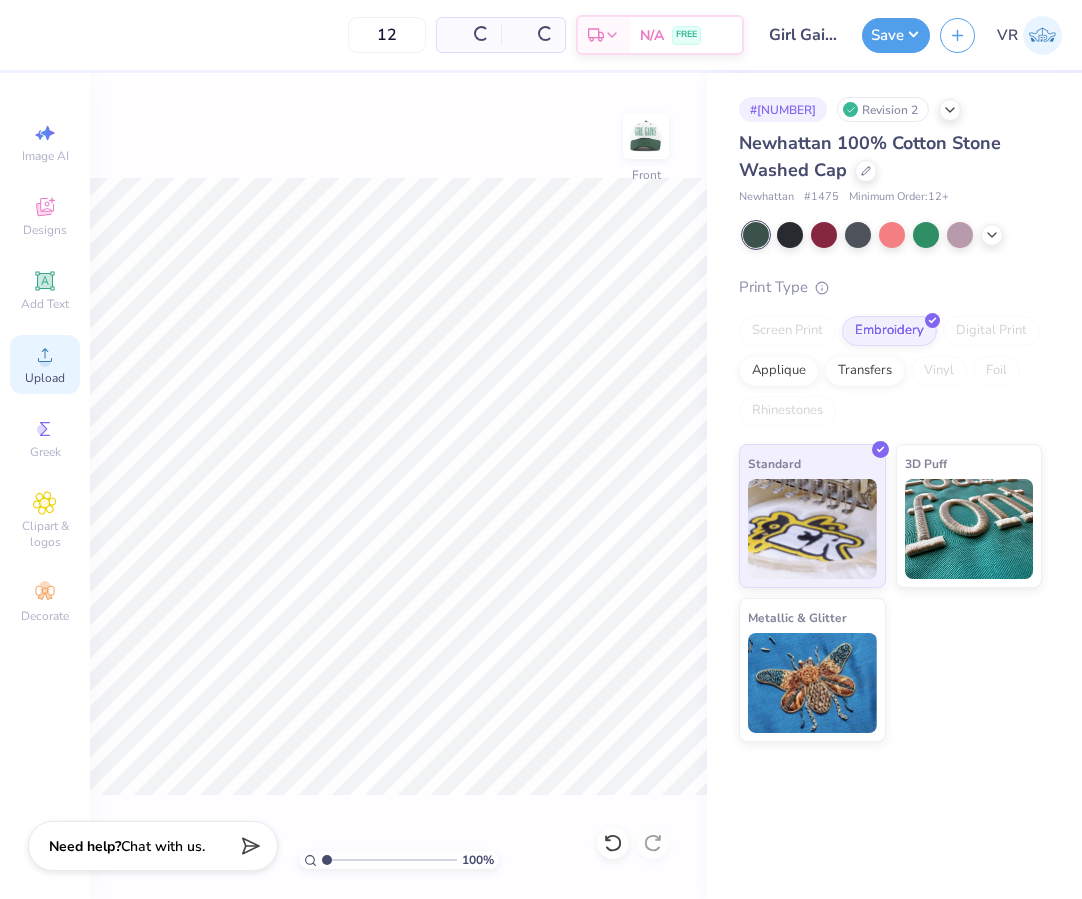 click on "Upload" at bounding box center [45, 364] 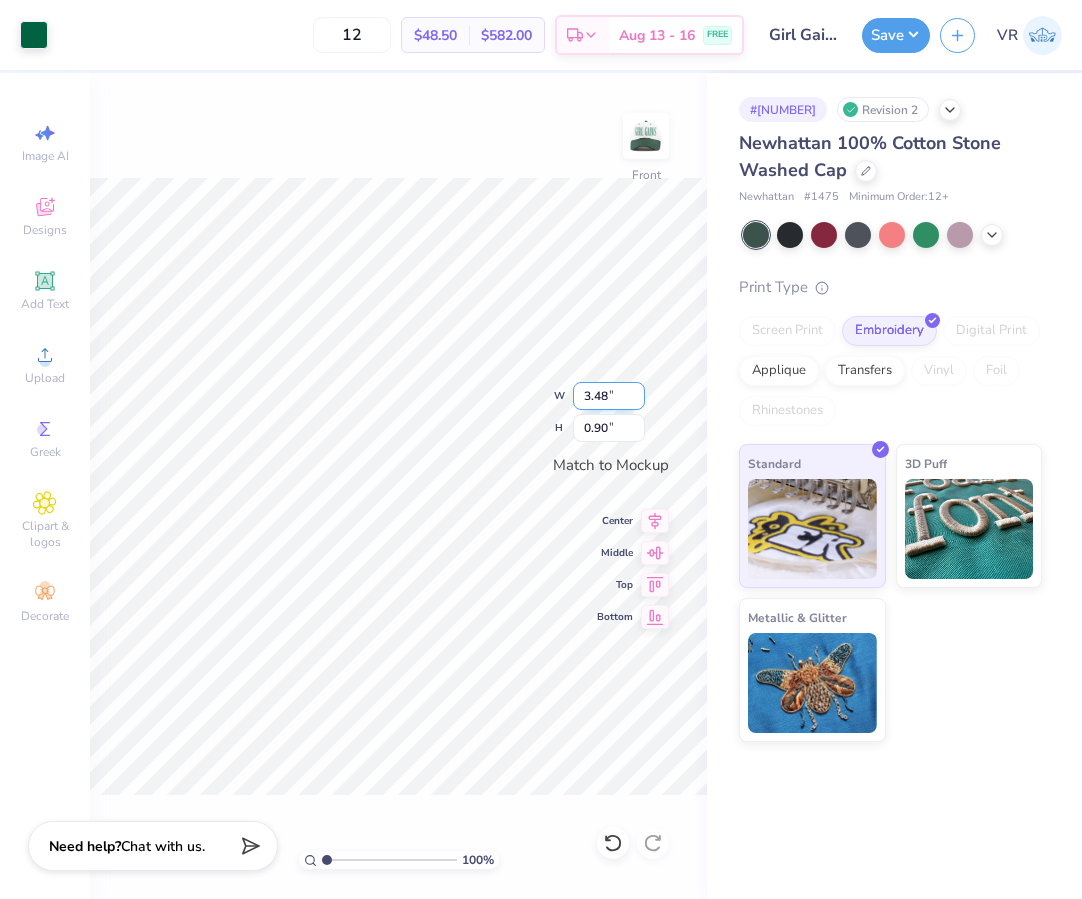 click on "3.48" at bounding box center [609, 396] 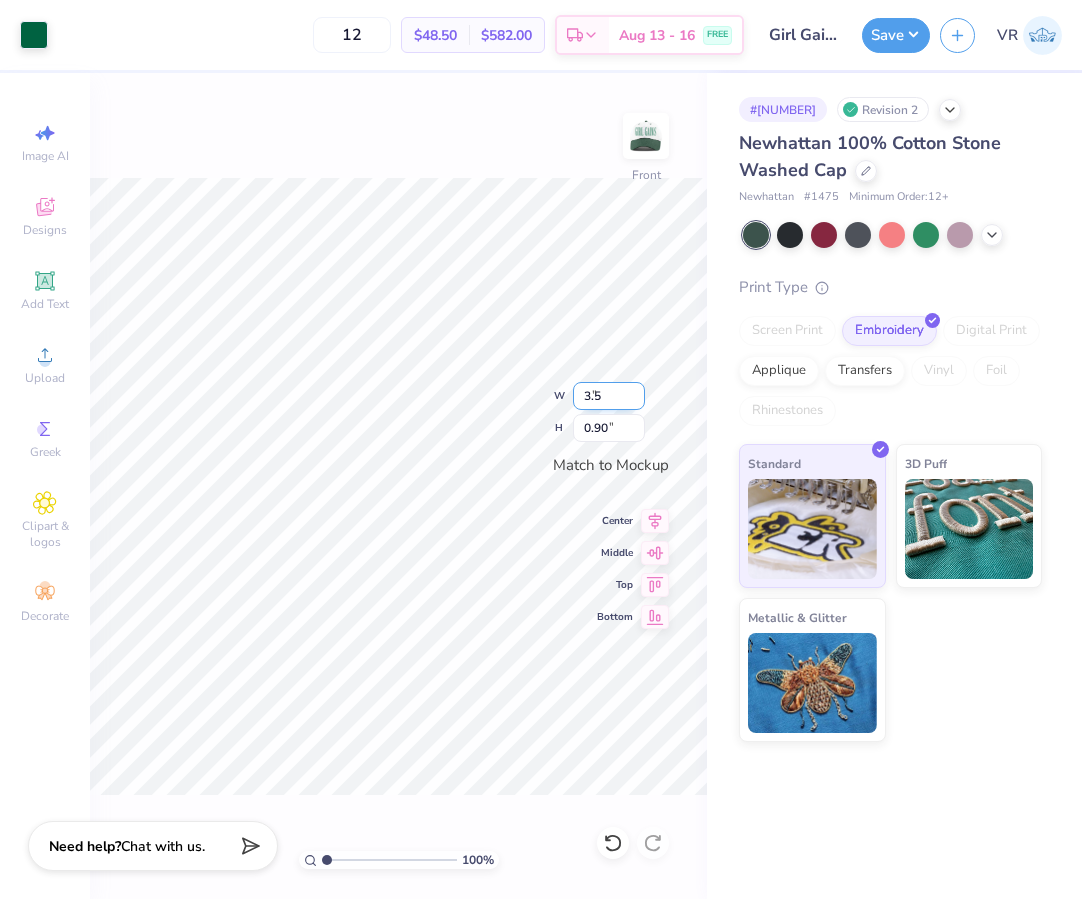 type on "3.50" 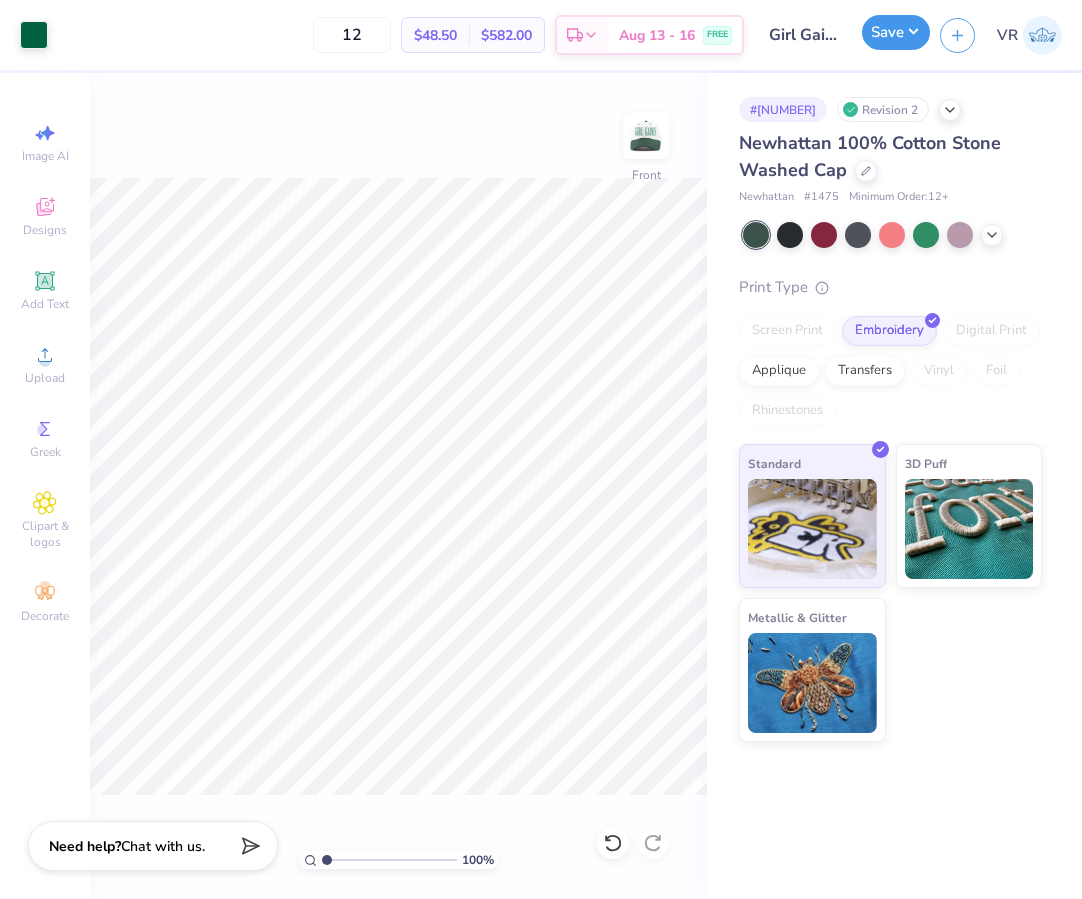 click on "Save" at bounding box center (896, 32) 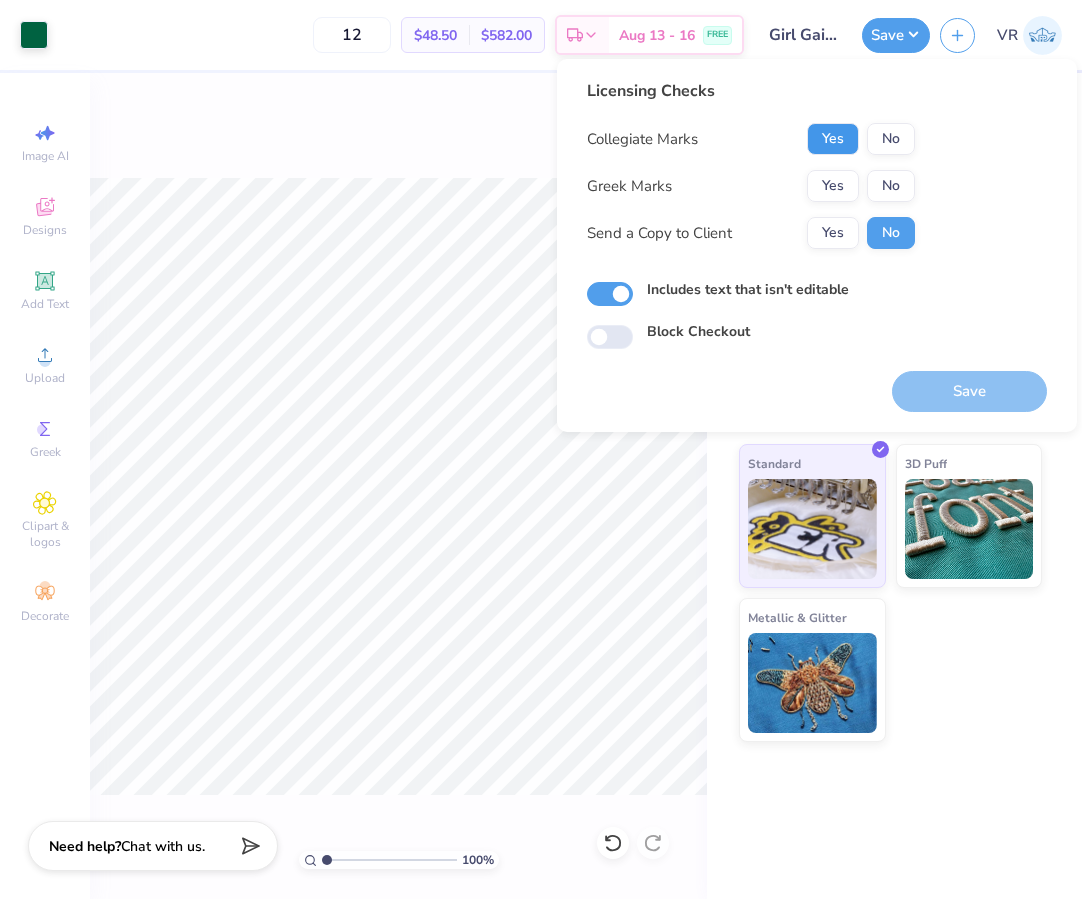 click on "Yes" at bounding box center [833, 139] 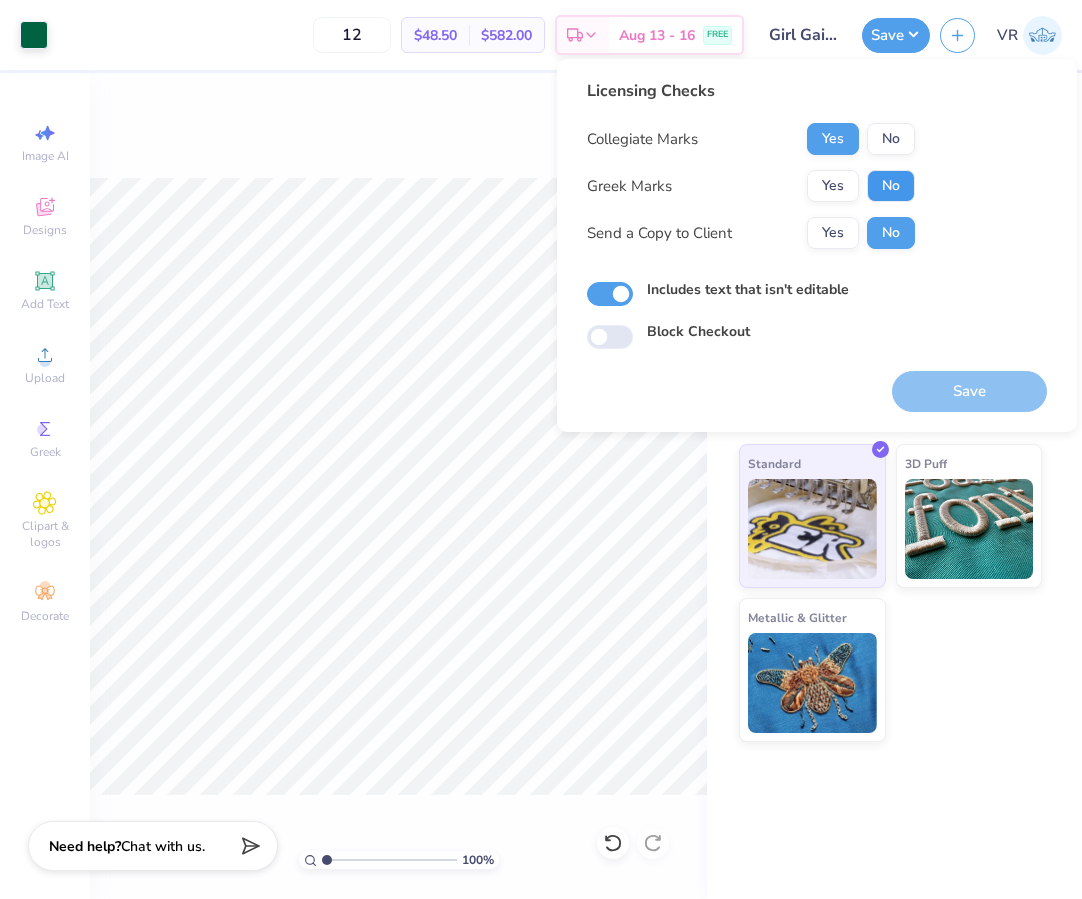 click on "No" at bounding box center (891, 186) 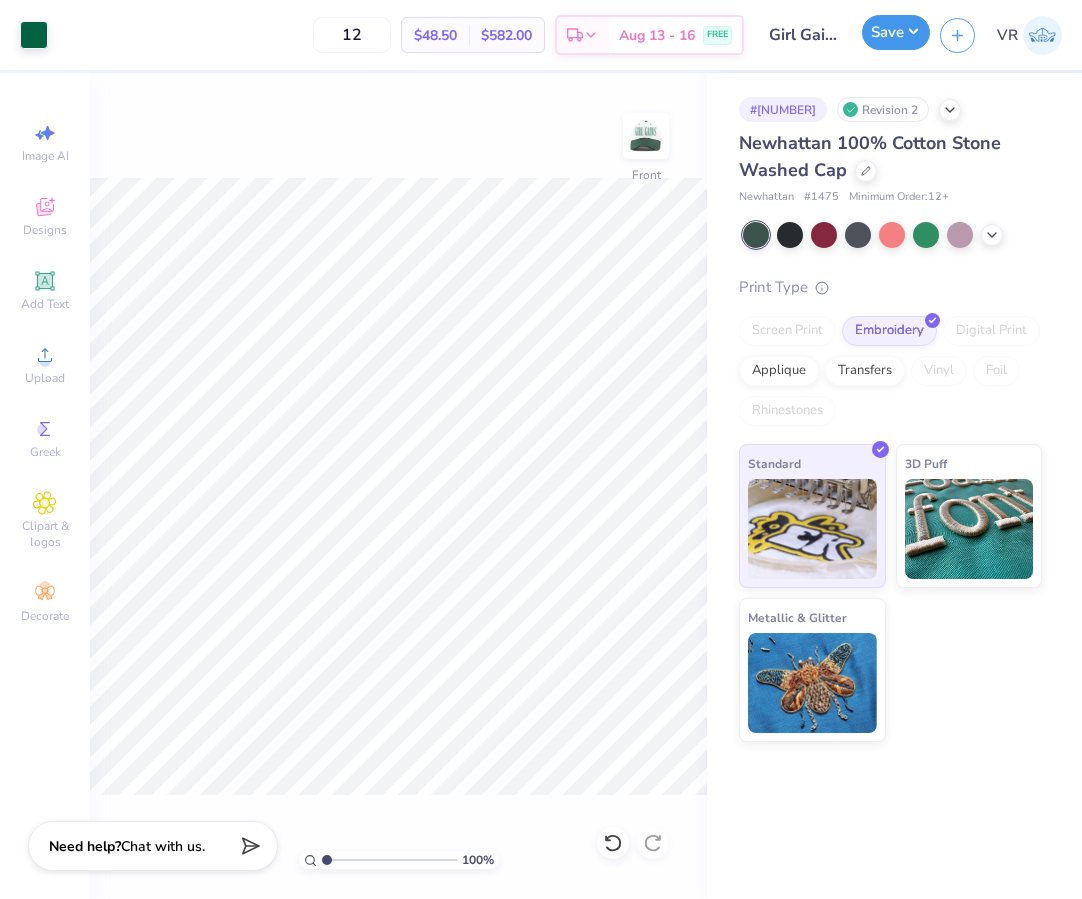 click on "Save" at bounding box center [896, 32] 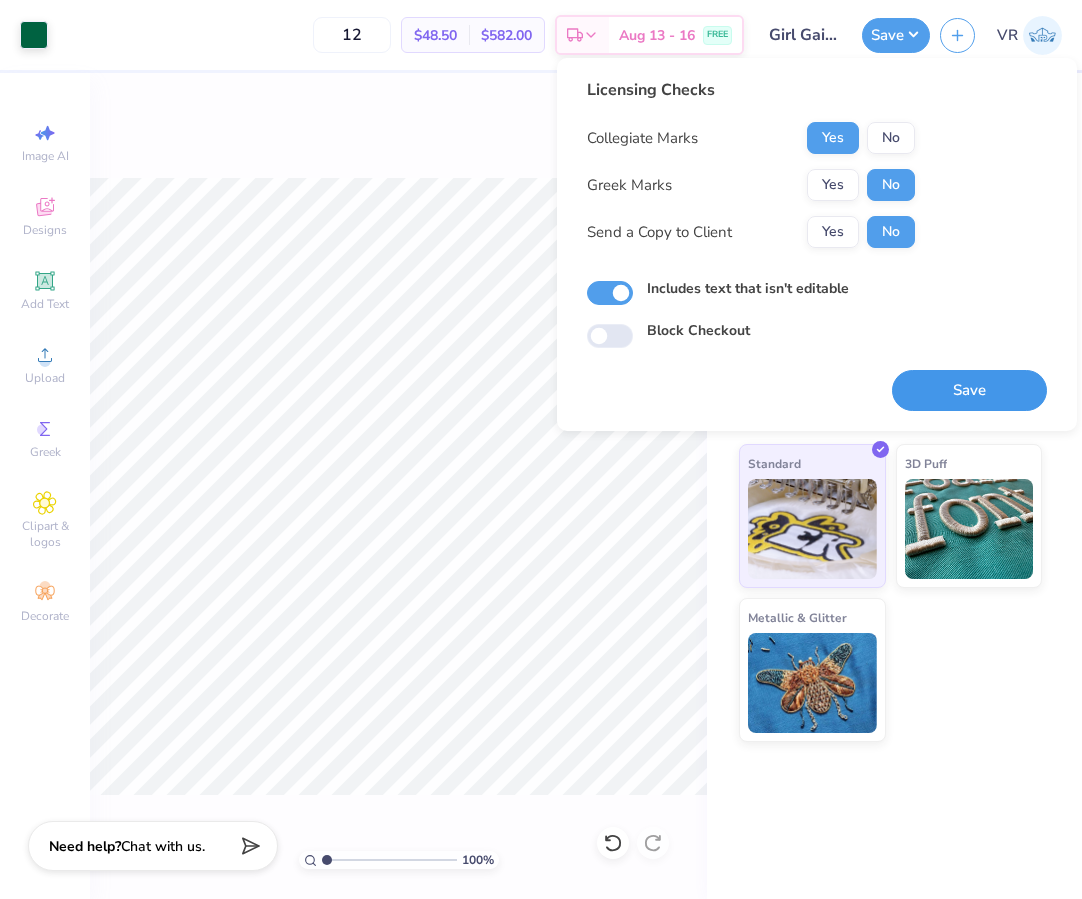 click on "Save" at bounding box center [969, 390] 